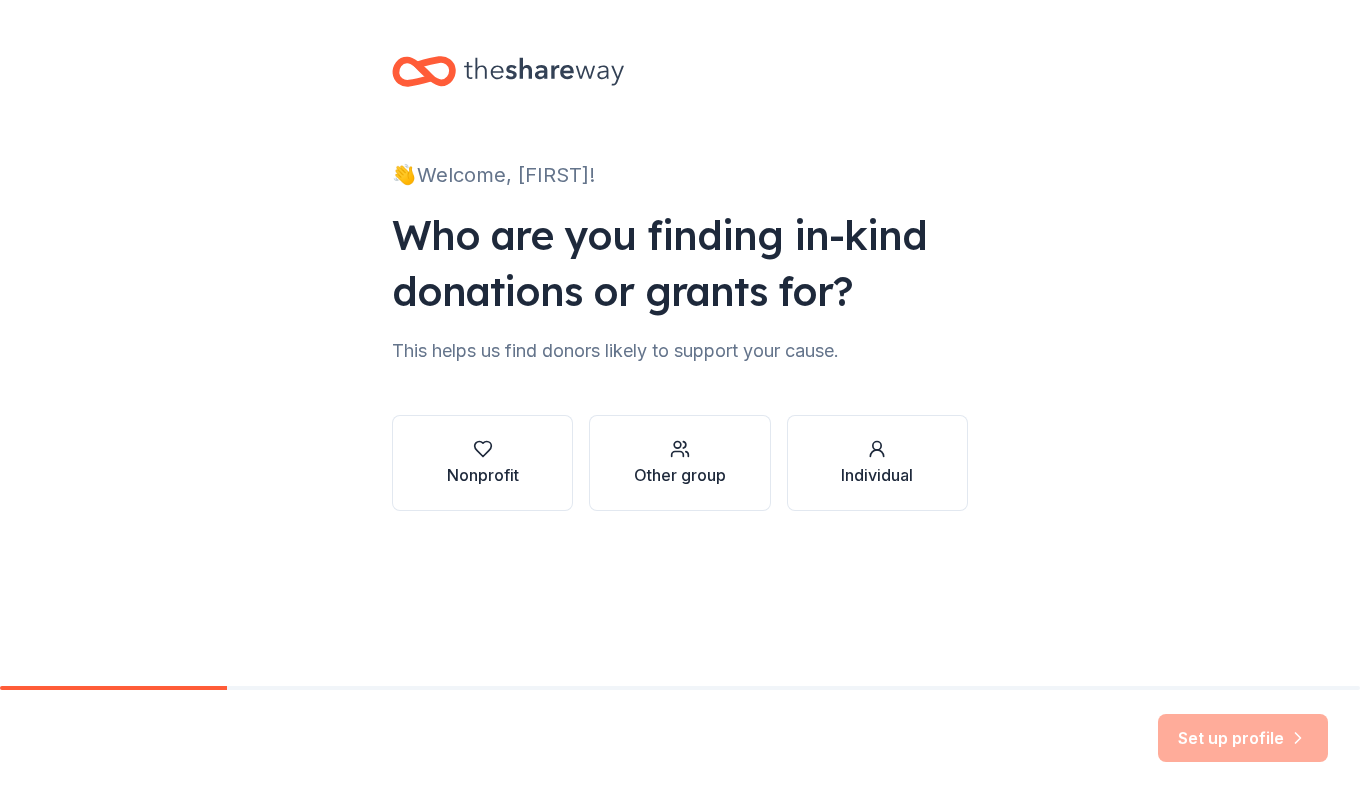 scroll, scrollTop: 0, scrollLeft: 0, axis: both 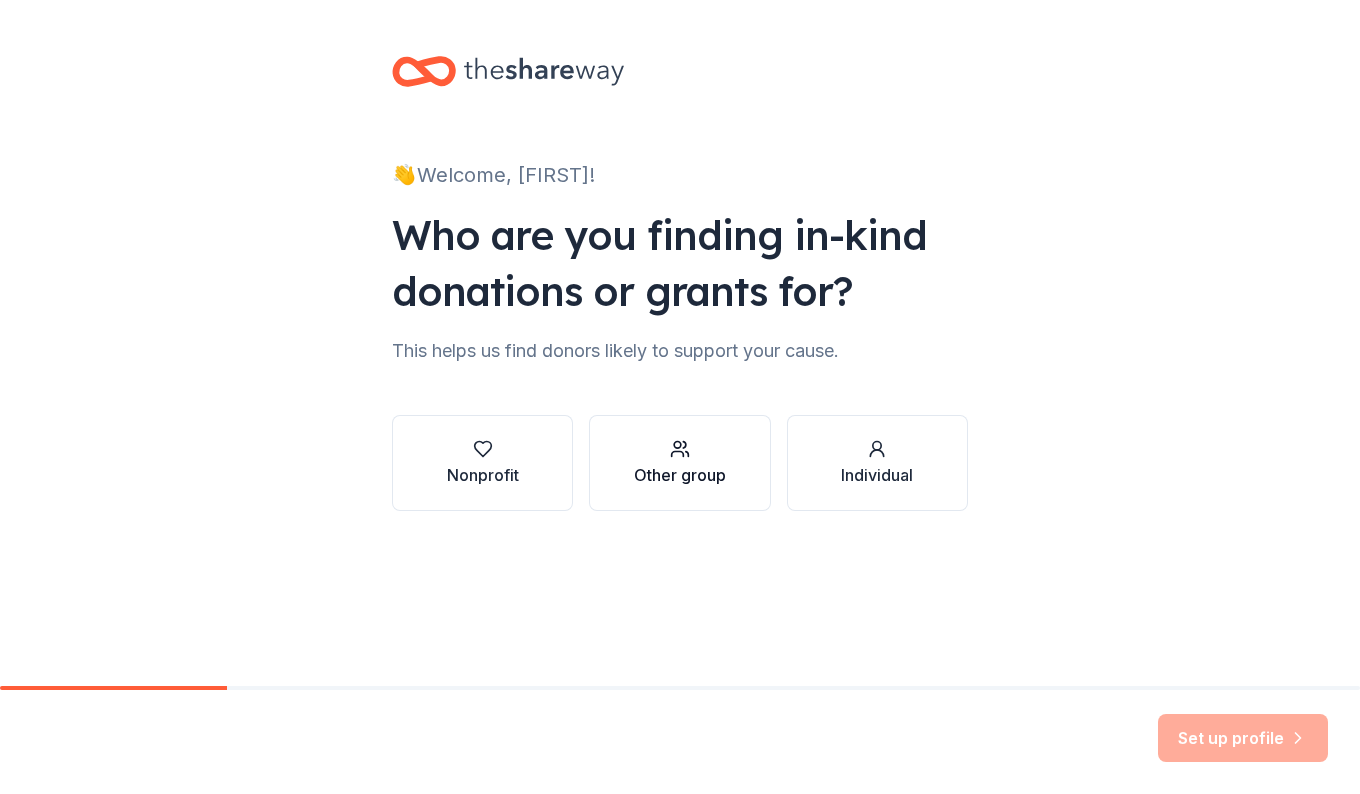 click on "Other group" at bounding box center (680, 475) 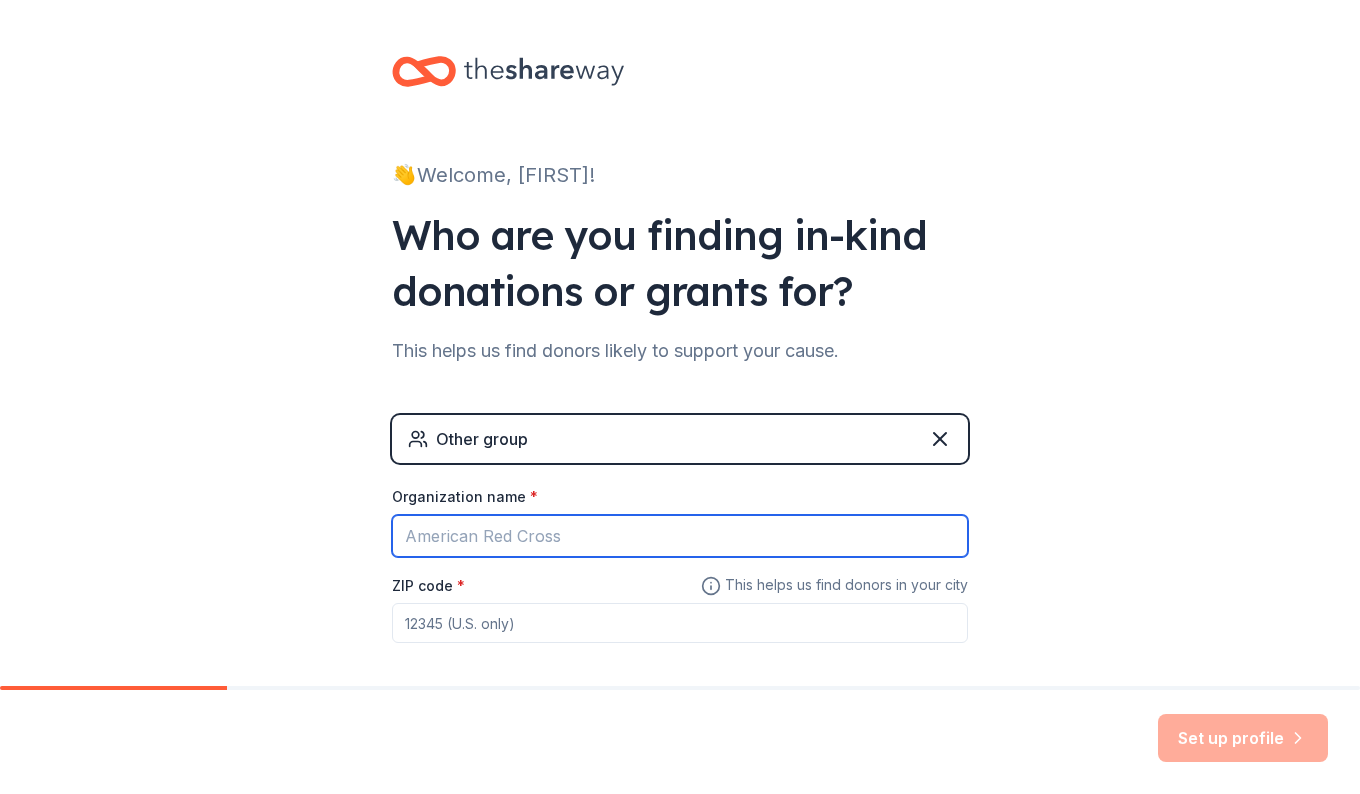 click on "Organization name *" at bounding box center (680, 536) 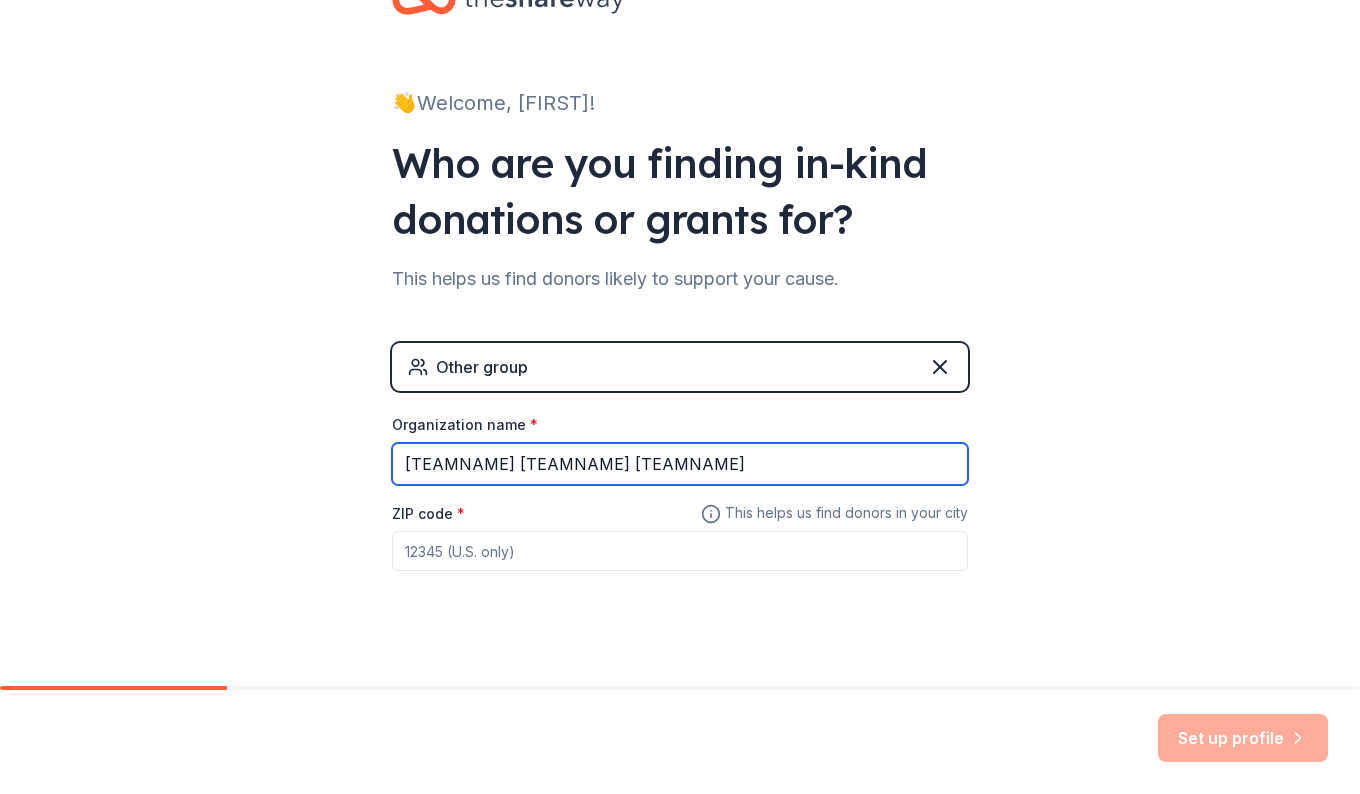 scroll, scrollTop: 93, scrollLeft: 0, axis: vertical 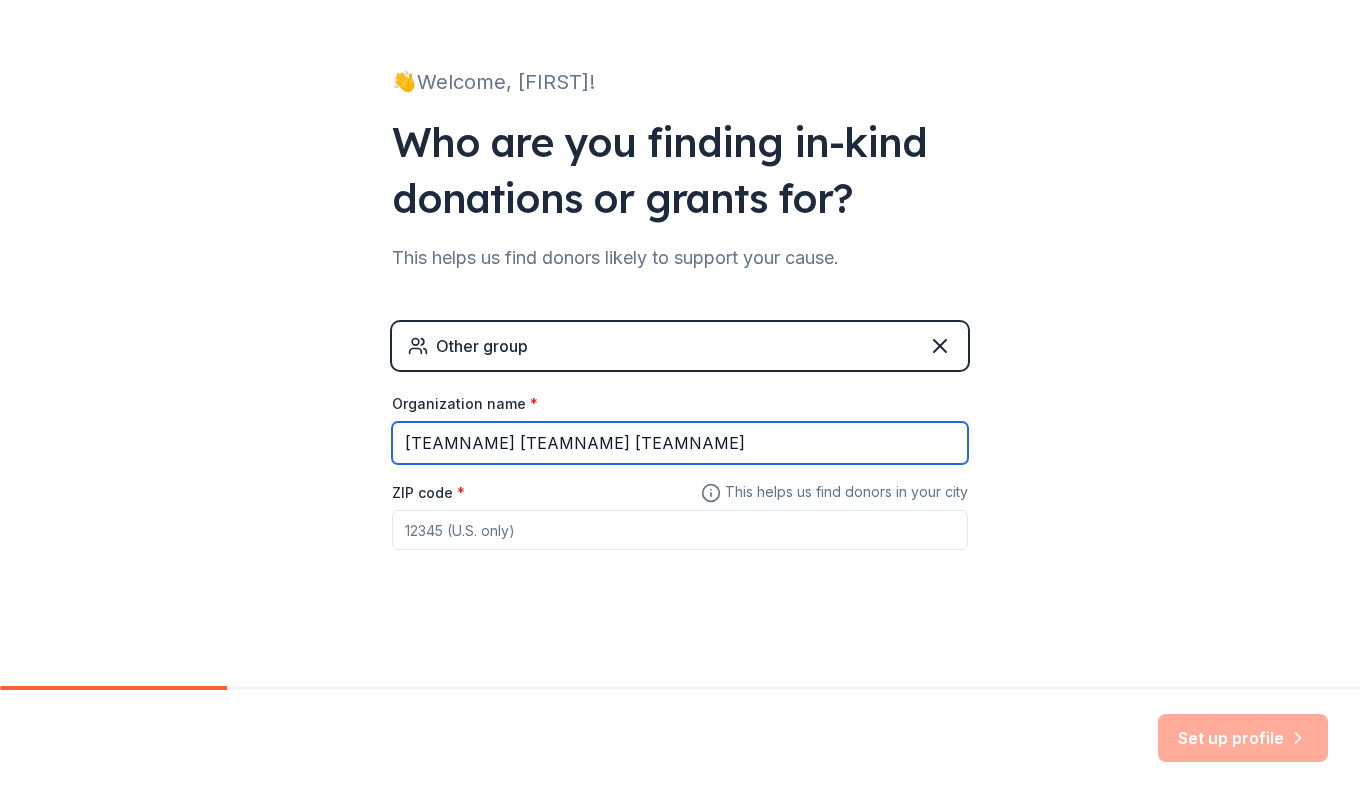 type on "[TEAMNAME] [TEAMNAME] [TEAMNAME]" 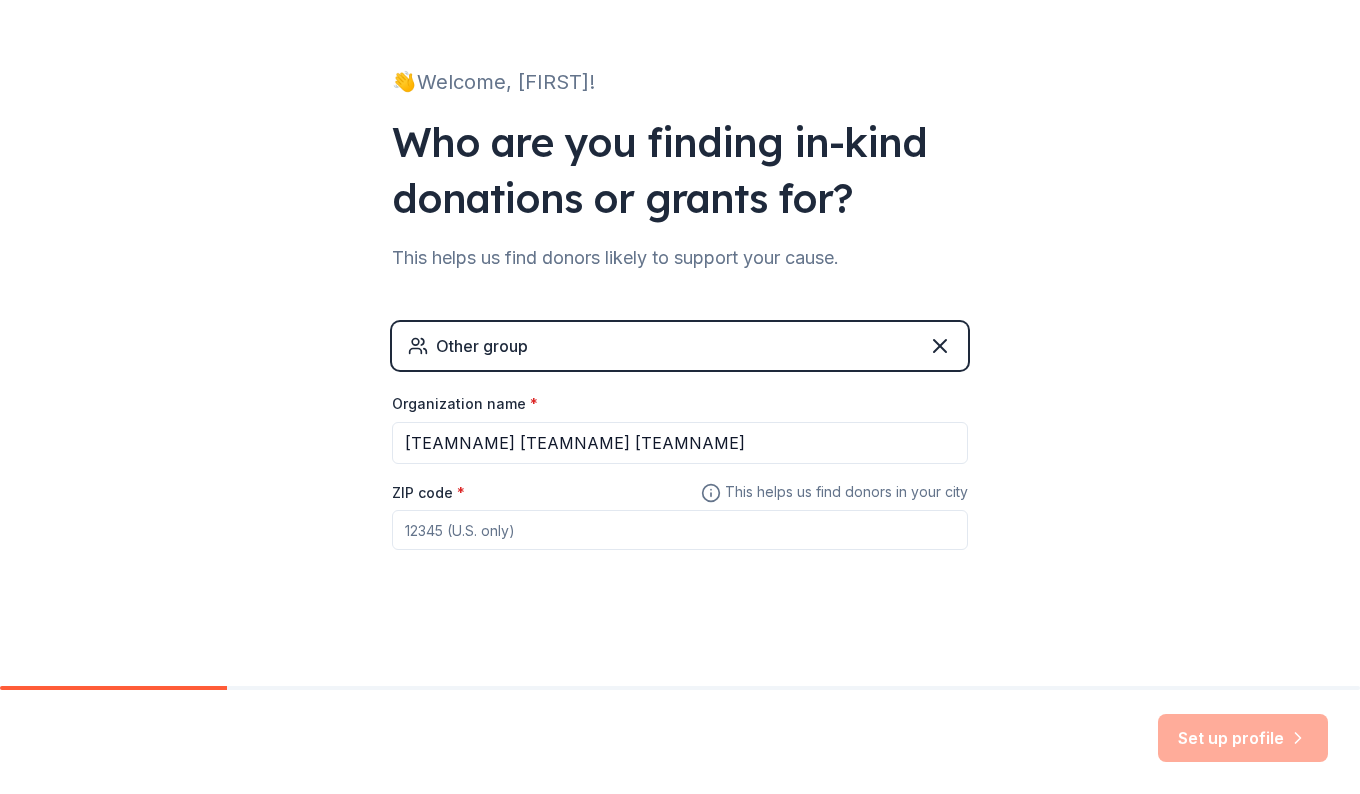 click on "ZIP code *" at bounding box center (680, 530) 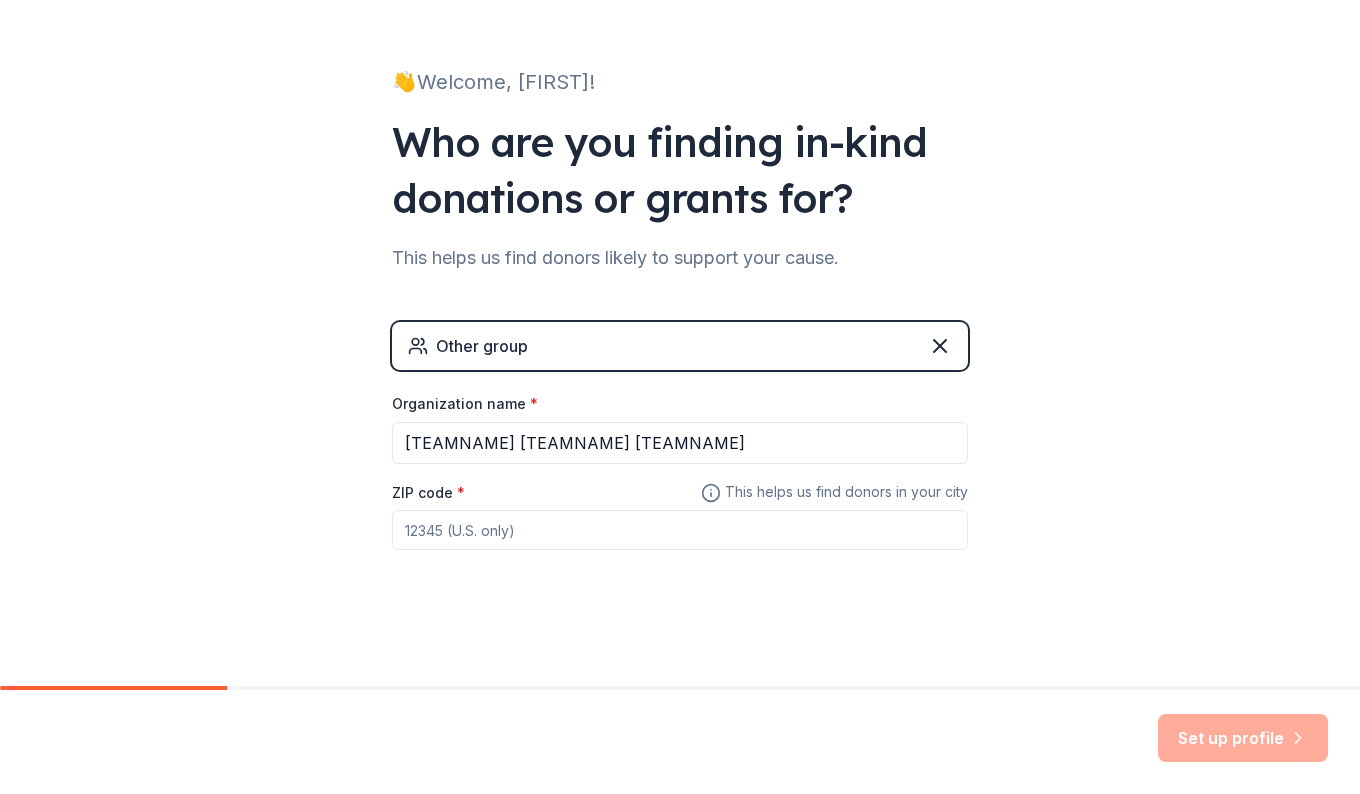 type on "[NUMBER]" 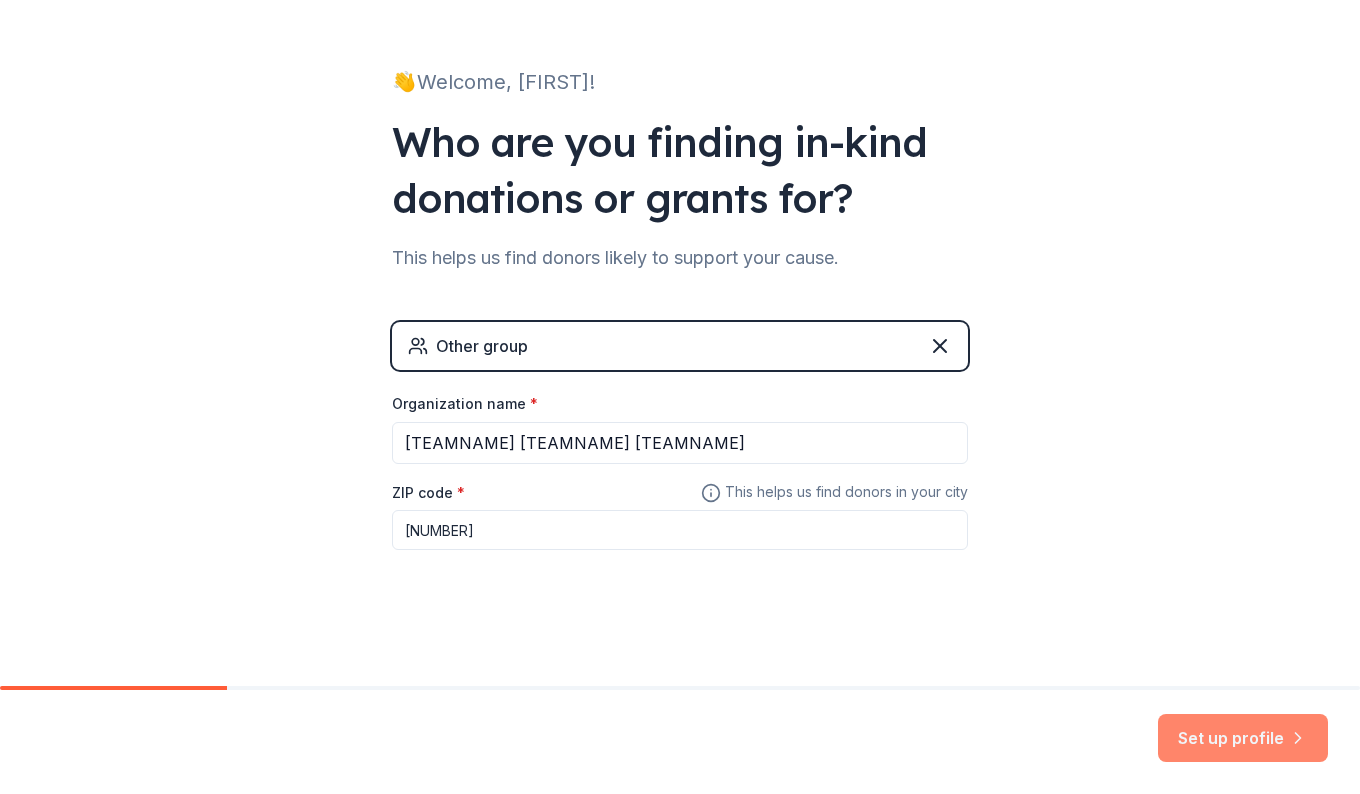 click on "Set up profile" at bounding box center (1243, 738) 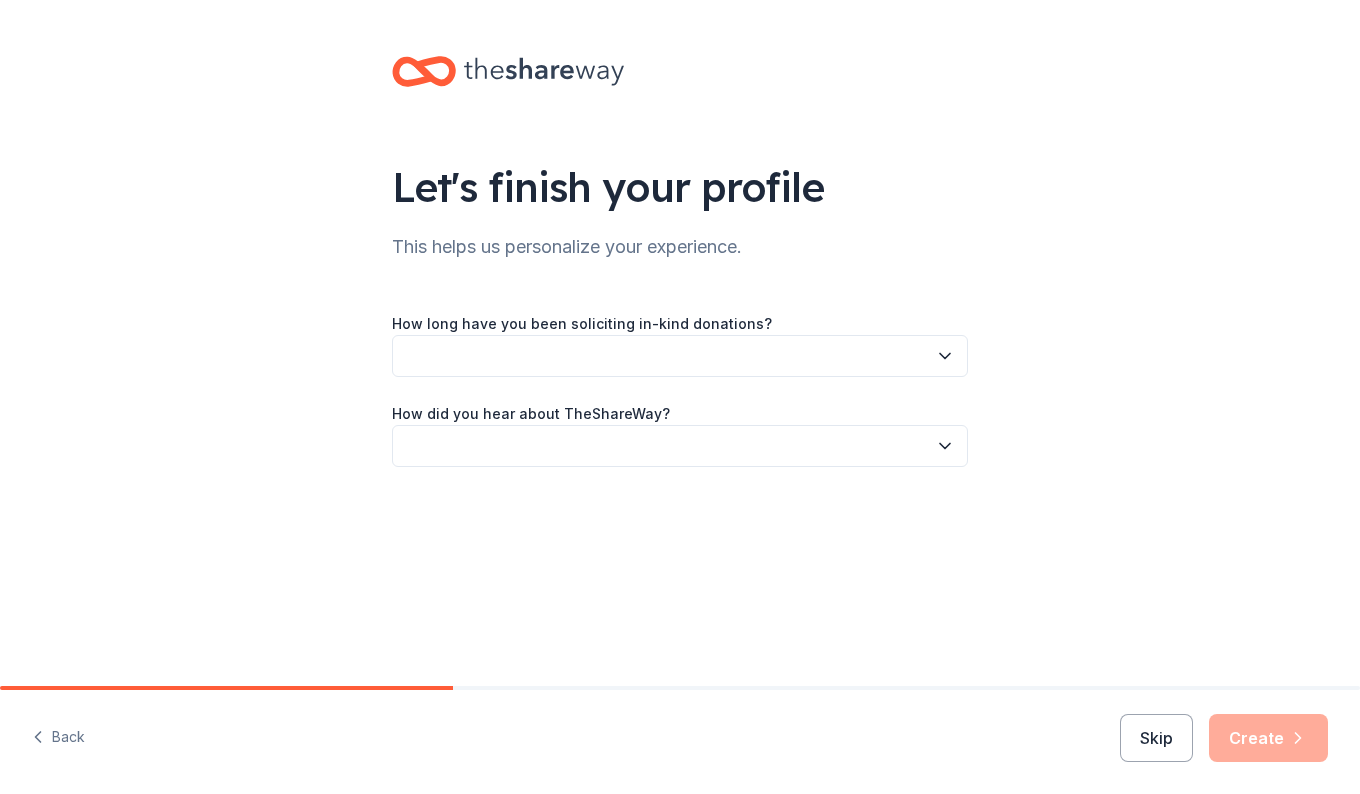 click at bounding box center (680, 356) 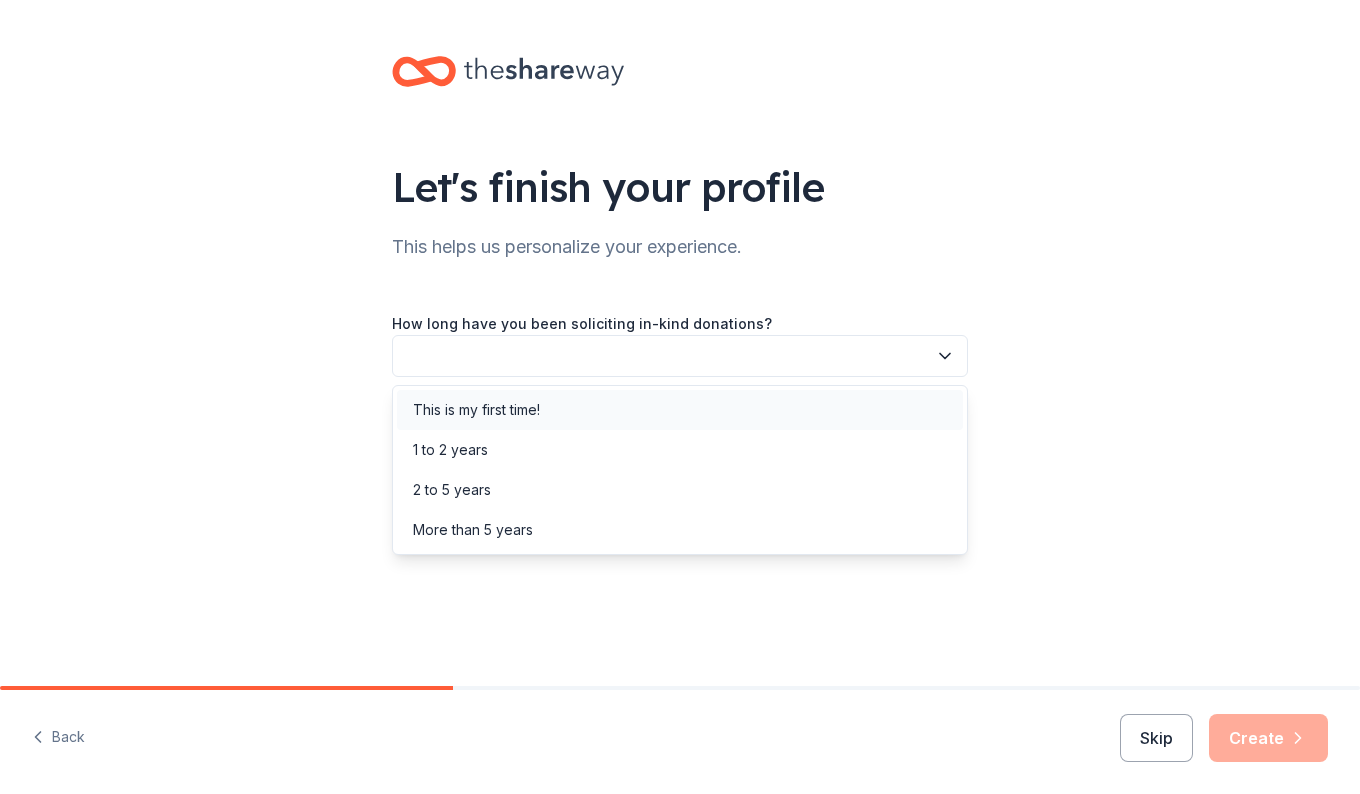 click on "This is my first time!" at bounding box center [476, 410] 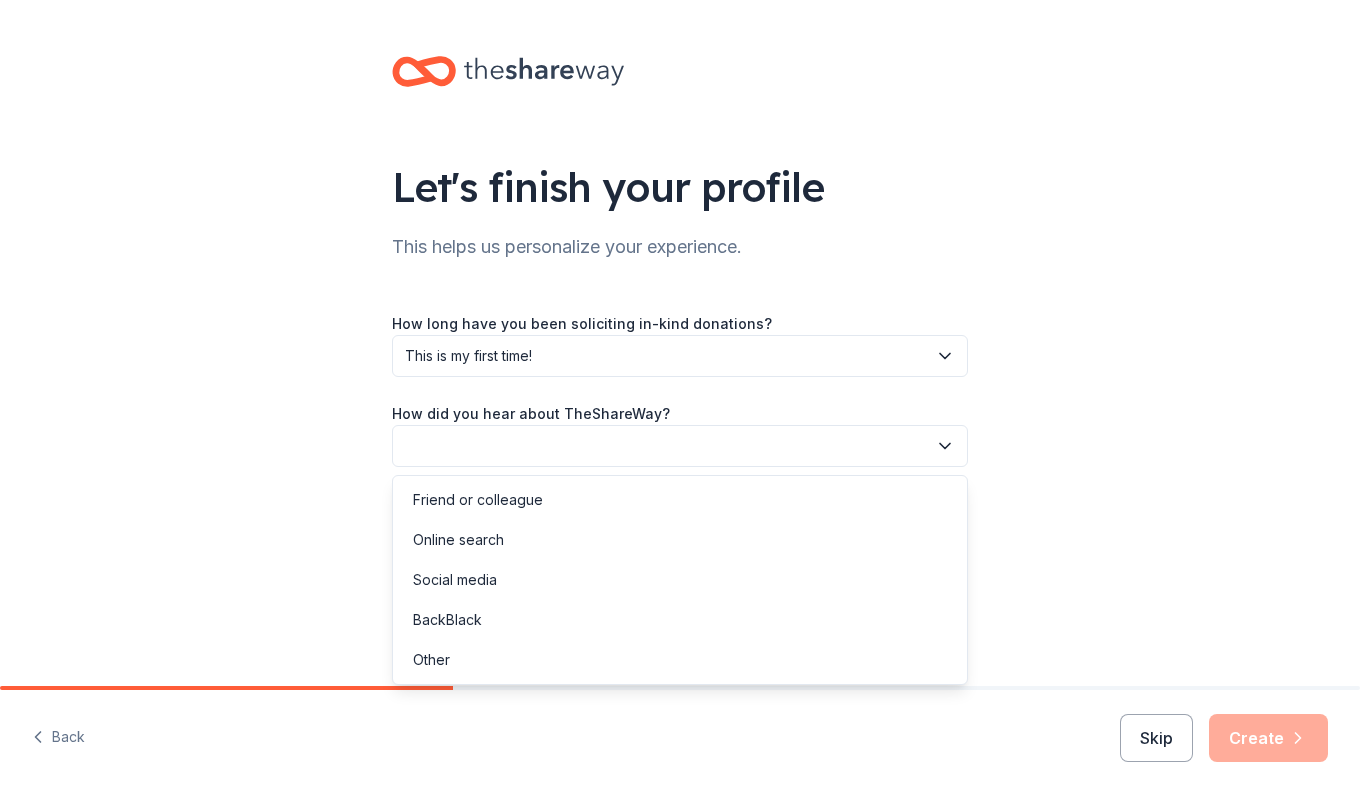 click at bounding box center (680, 446) 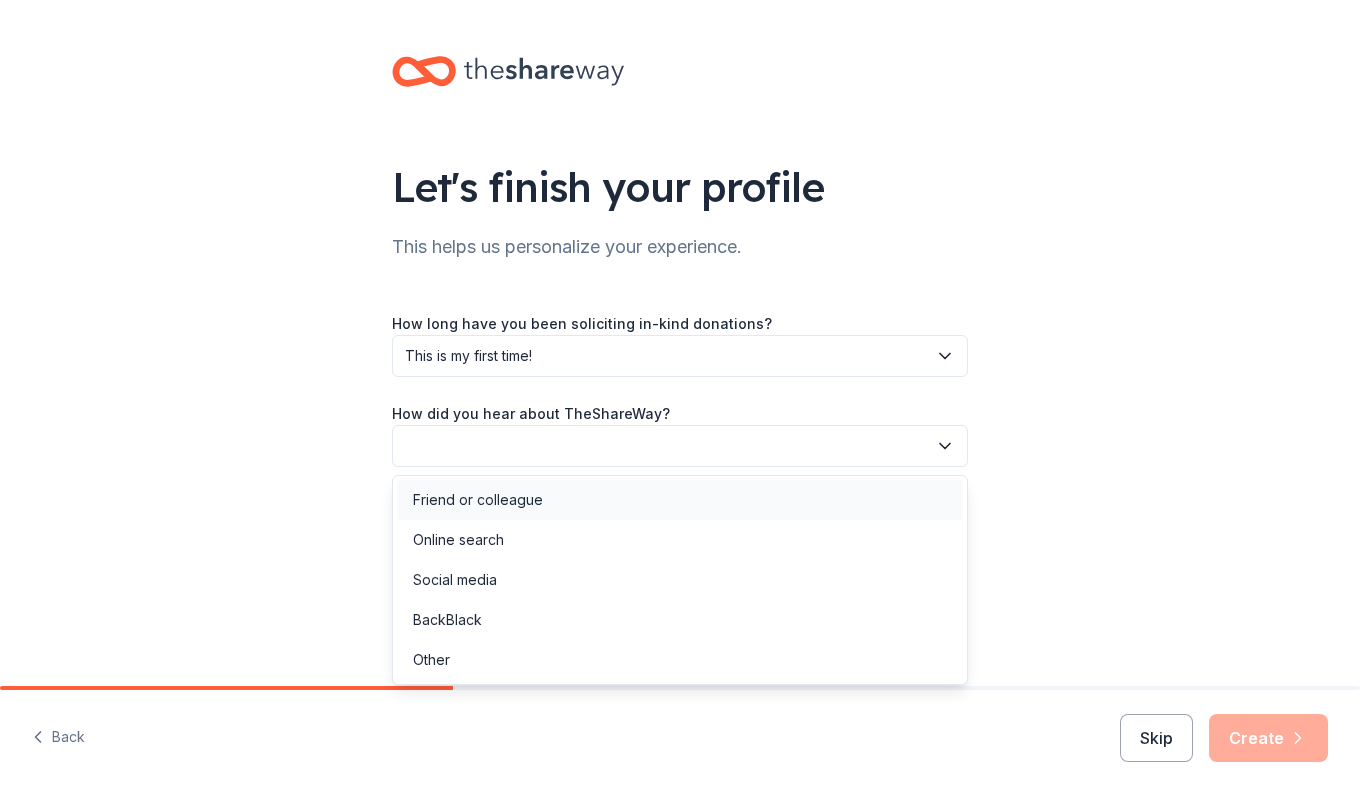 click on "Friend or colleague" at bounding box center (478, 500) 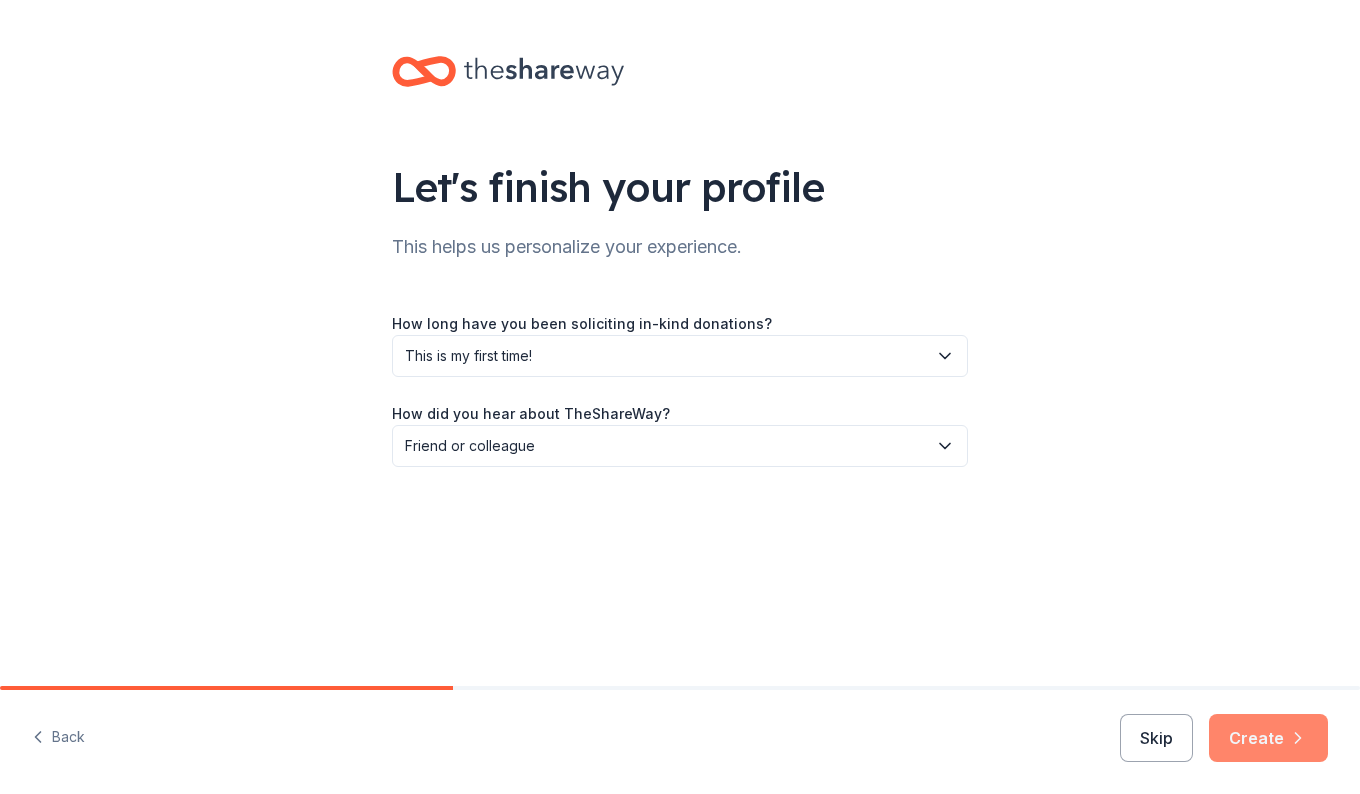 click on "Create" at bounding box center [1268, 738] 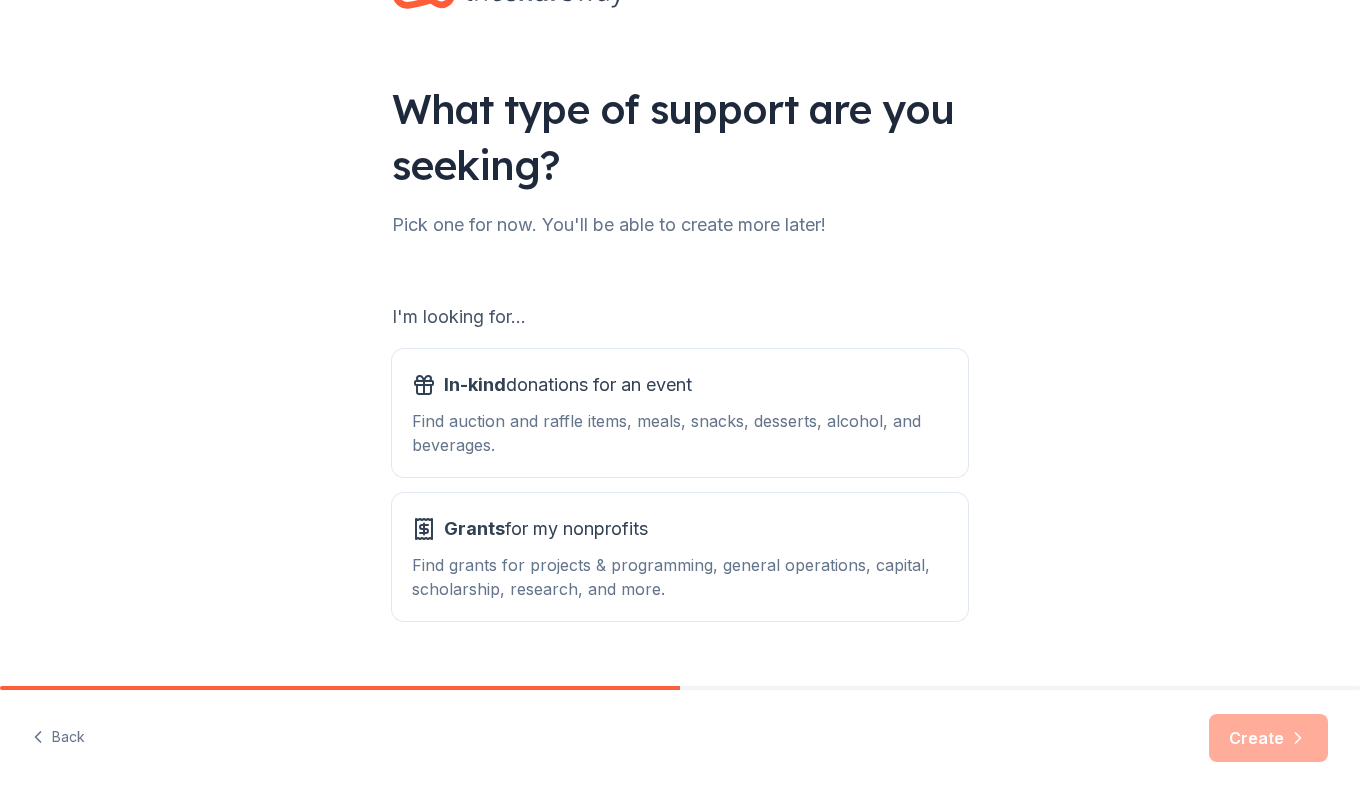 scroll, scrollTop: 121, scrollLeft: 0, axis: vertical 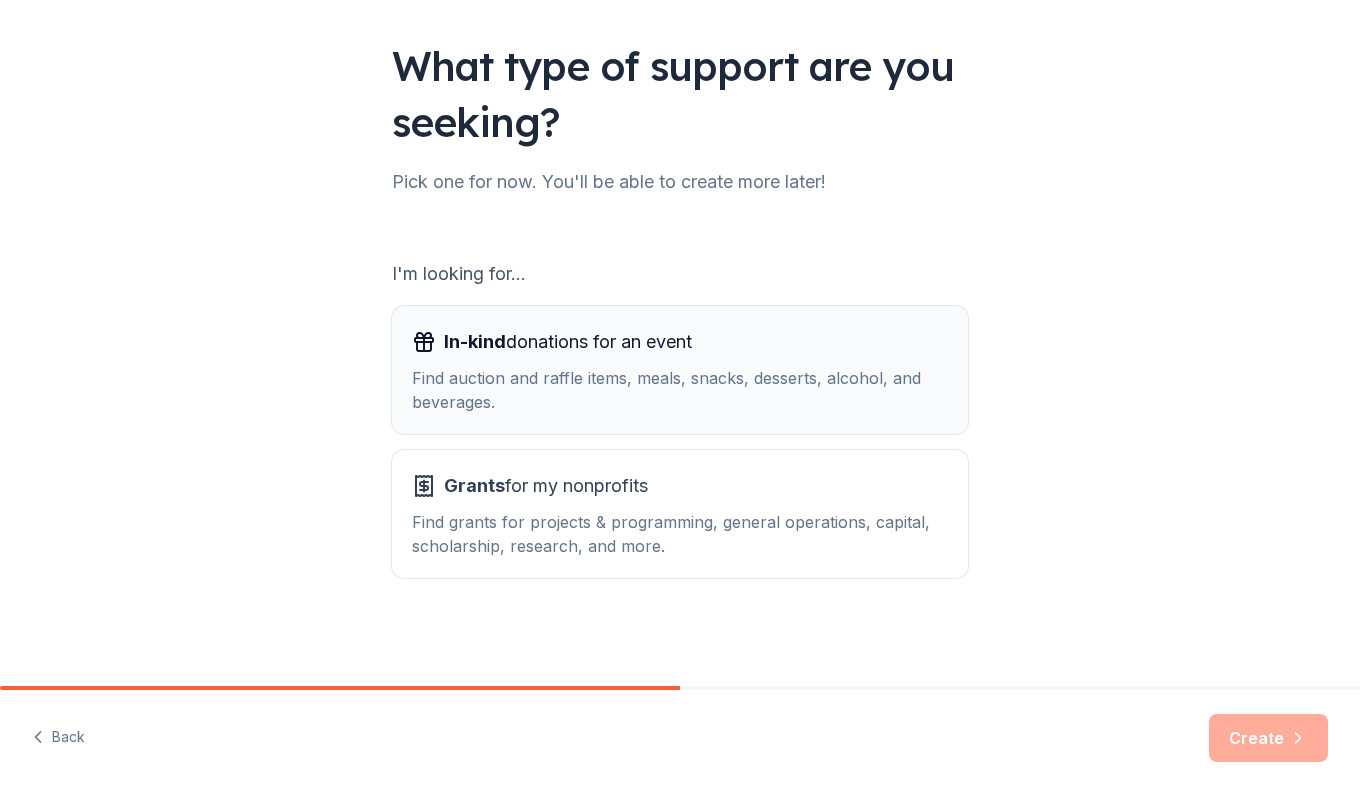 click on "Find auction and raffle items, meals, snacks, desserts, alcohol, and beverages." at bounding box center (680, 390) 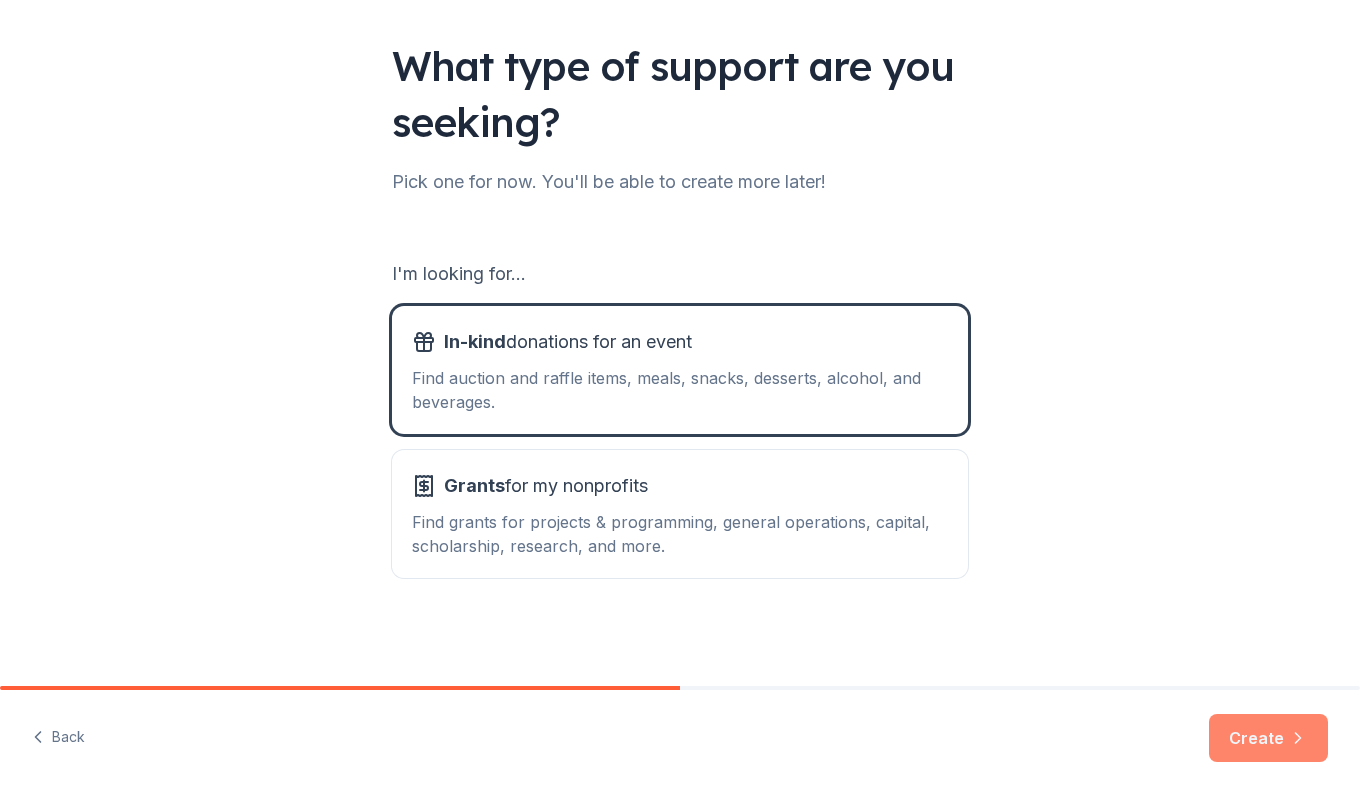 click on "Create" at bounding box center [1268, 738] 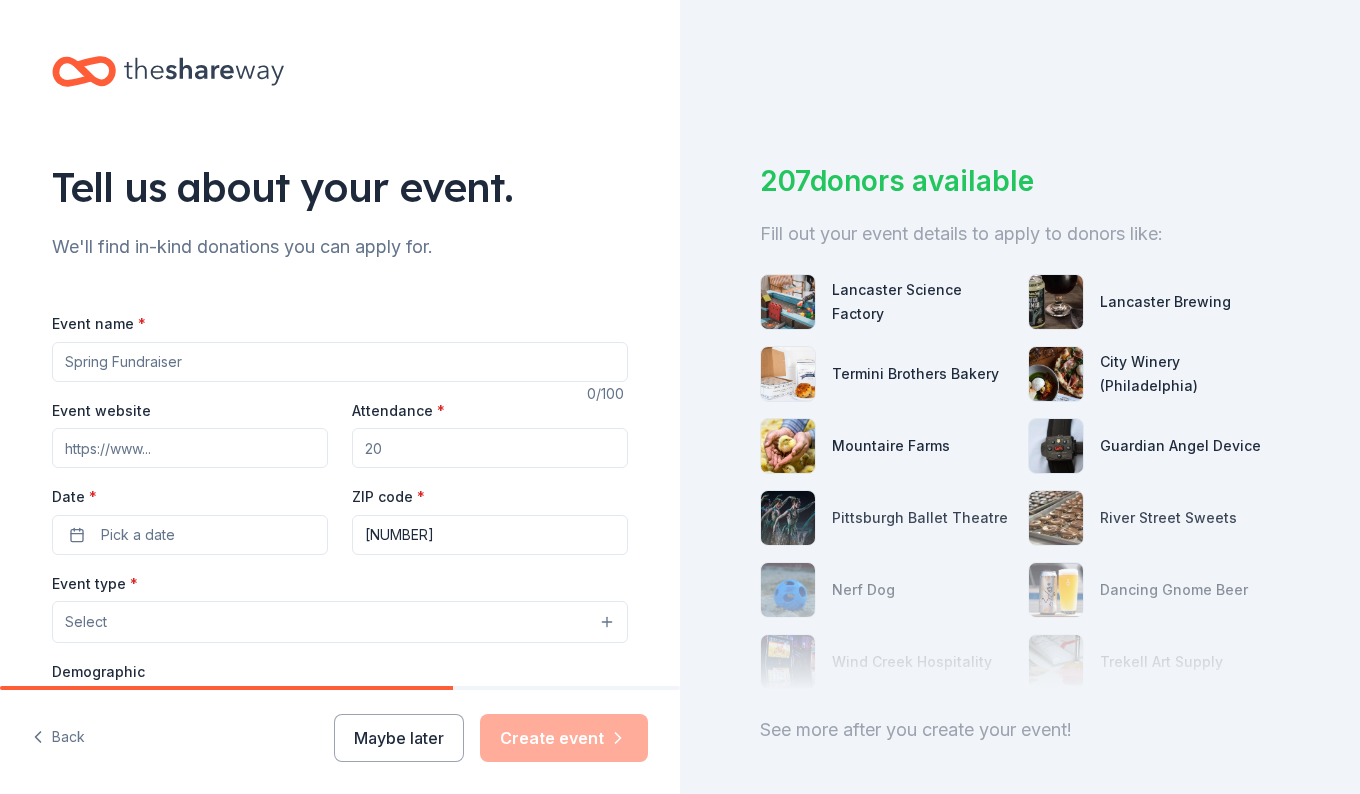 click on "Event website" at bounding box center [190, 448] 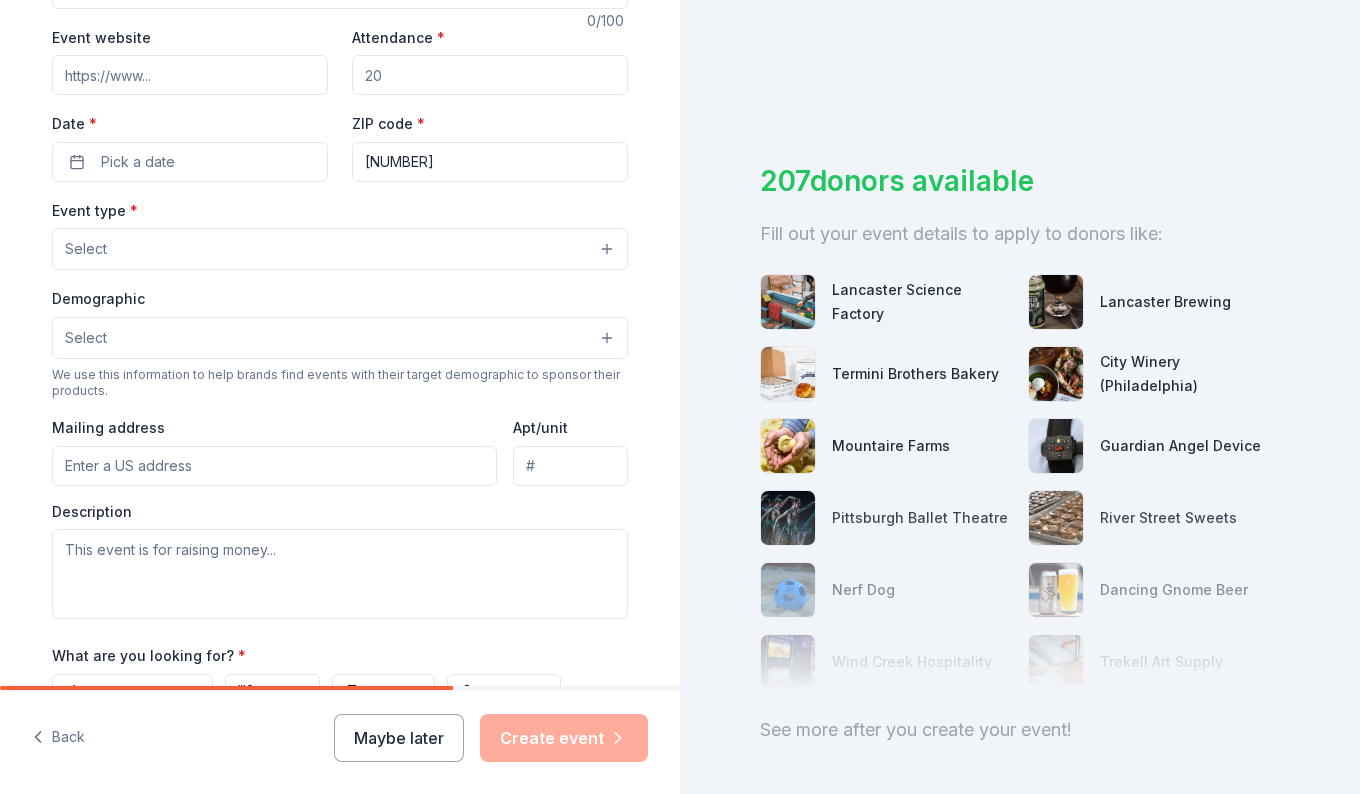 scroll, scrollTop: 400, scrollLeft: 0, axis: vertical 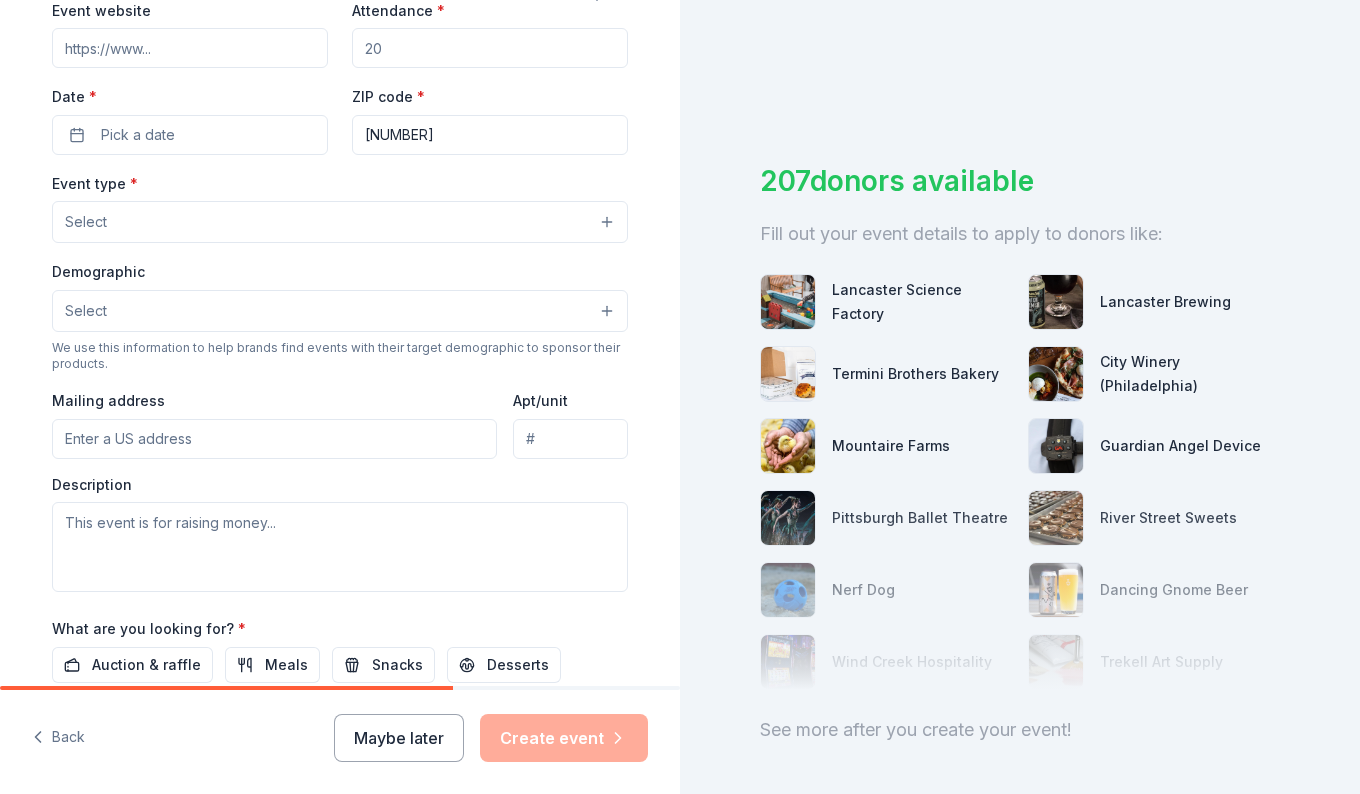 click on "Select" at bounding box center [340, 311] 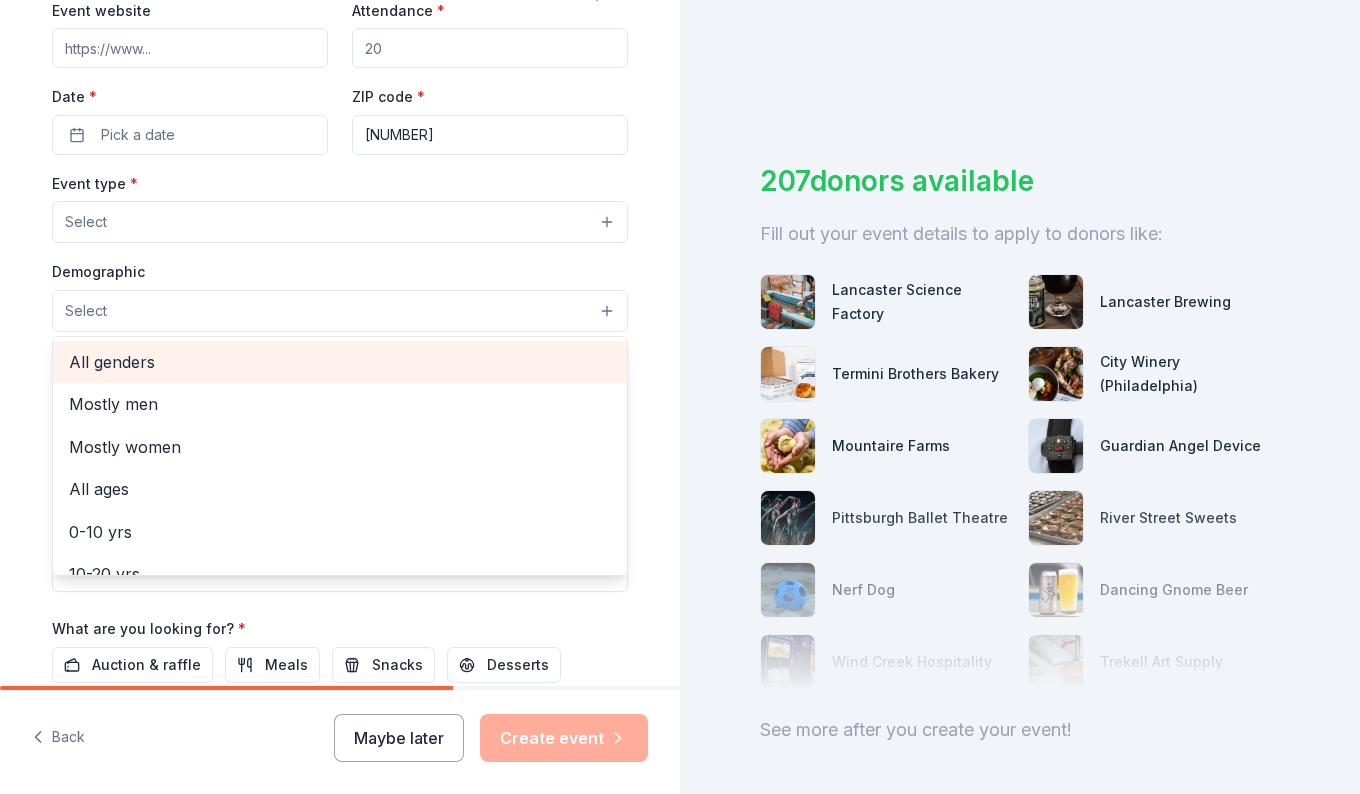 click on "All genders" at bounding box center [340, 362] 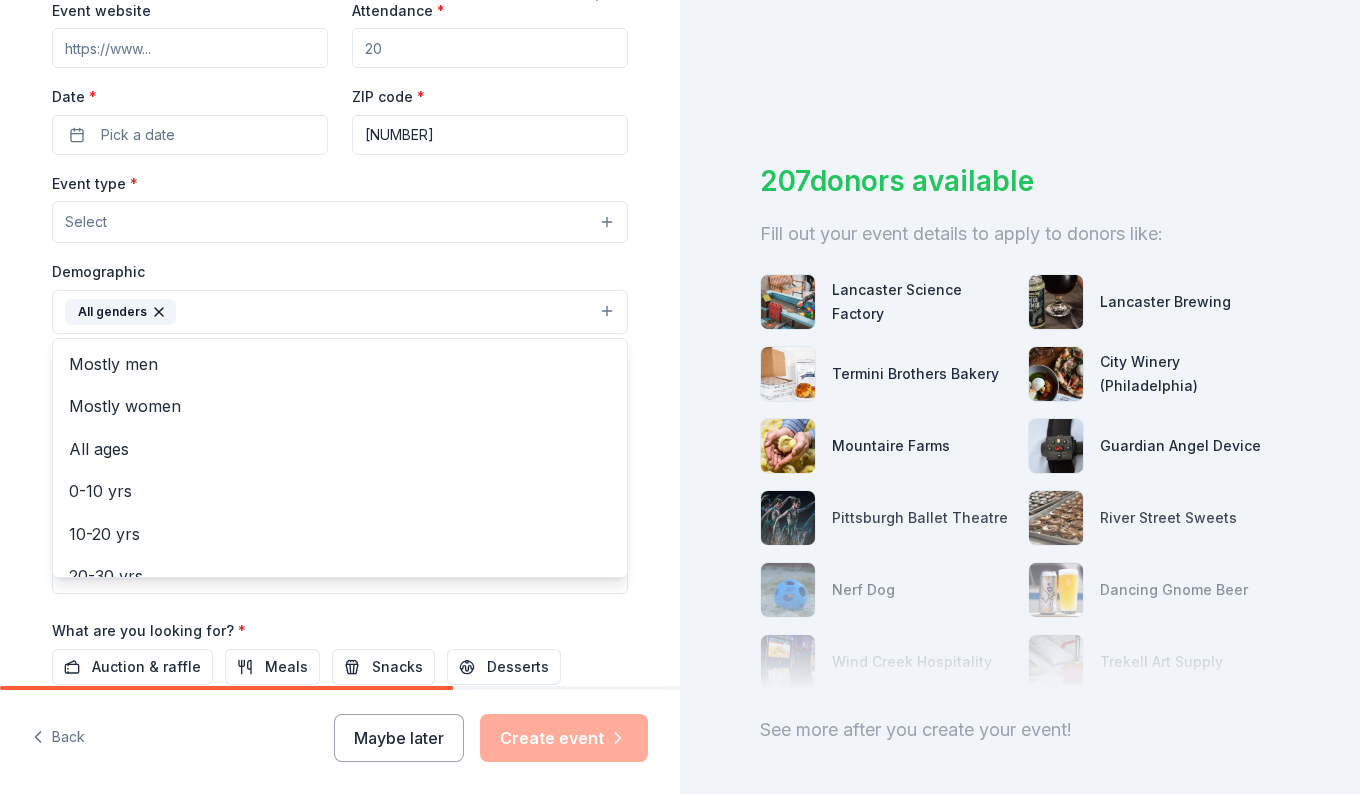 click on "Event type * Select Demographic All genders Mostly men Mostly women All ages 0-10 yrs 10-20 yrs 20-30 yrs 30-40 yrs 40-50 yrs 50-60 yrs 60-70 yrs 70-80 yrs 80+ yrs We use this information to help brands find events with their target demographic to sponsor their products. Mailing address Apt/unit Description" at bounding box center (340, 382) 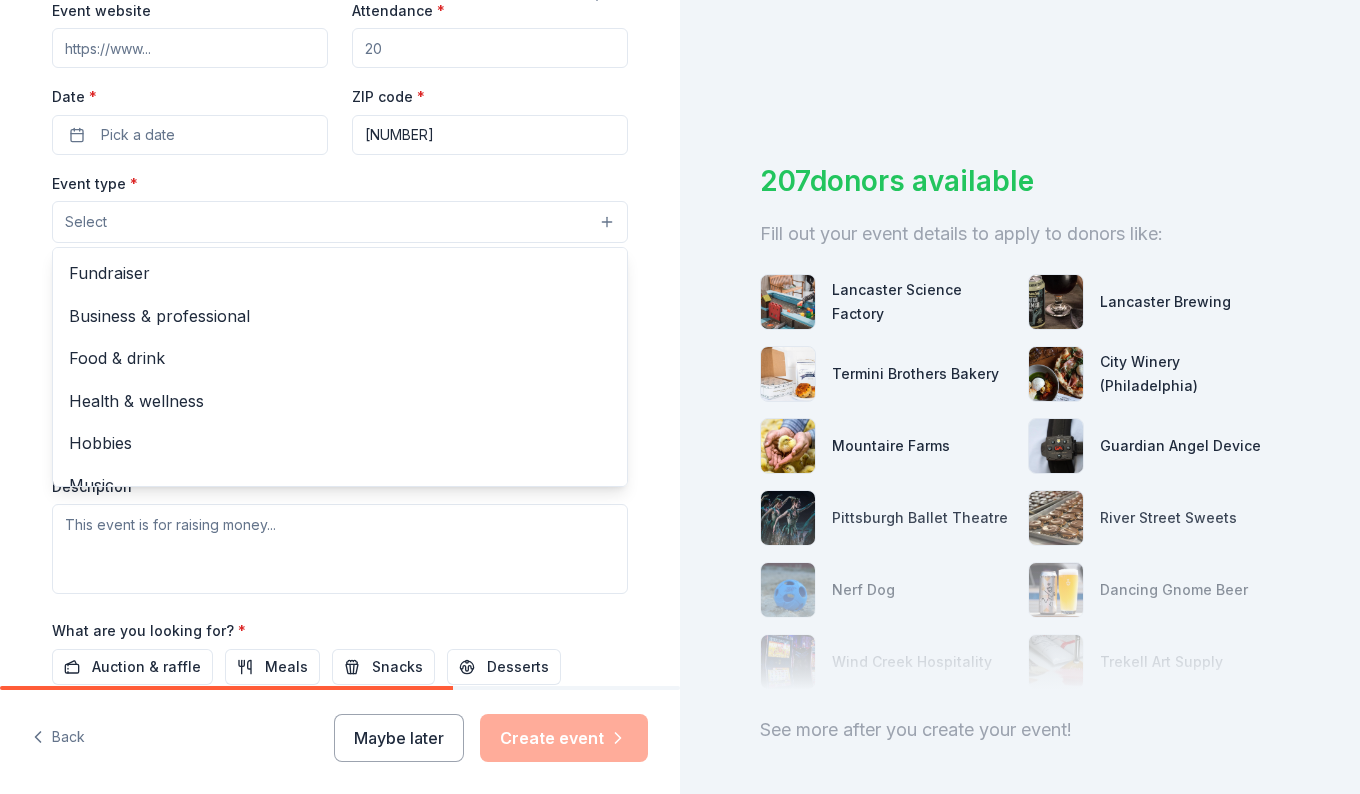 click on "Select" at bounding box center [340, 222] 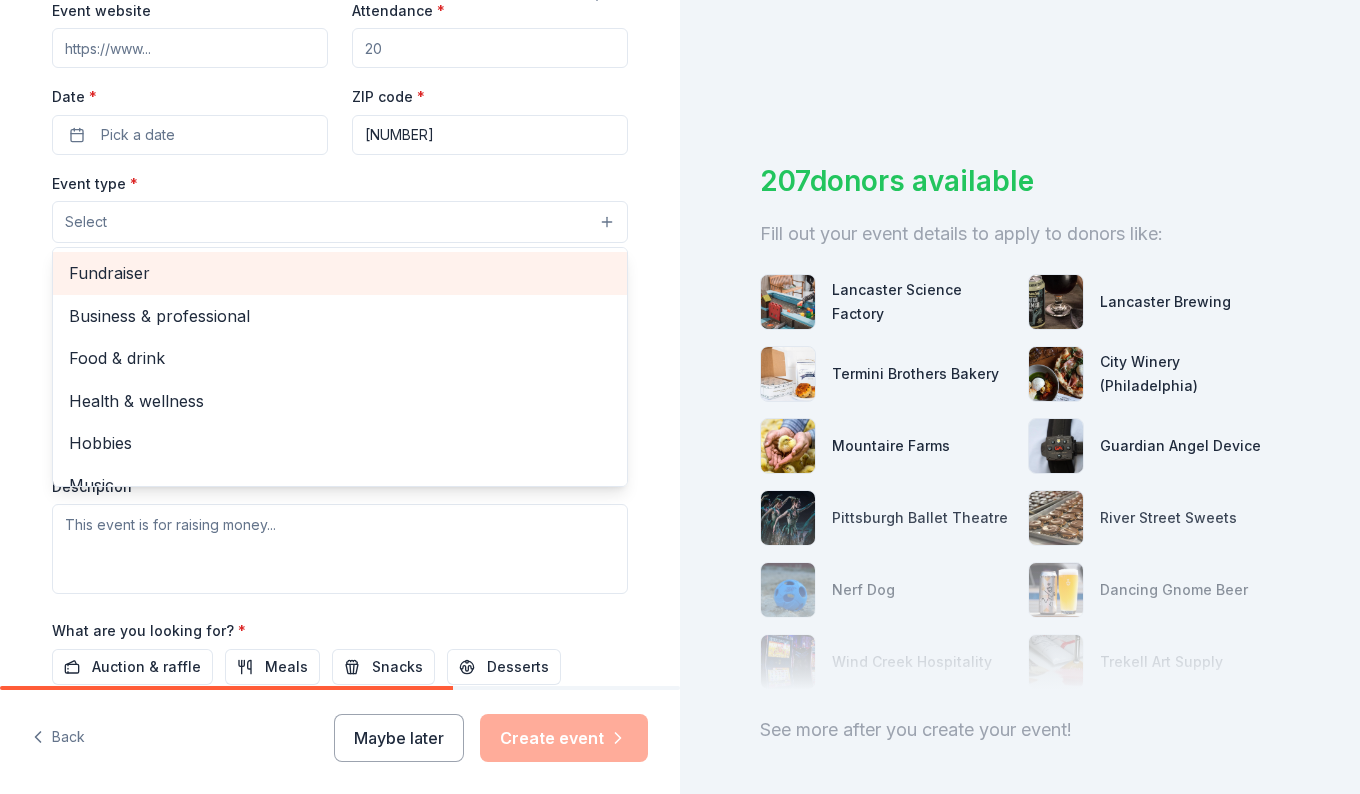 scroll, scrollTop: 66, scrollLeft: 0, axis: vertical 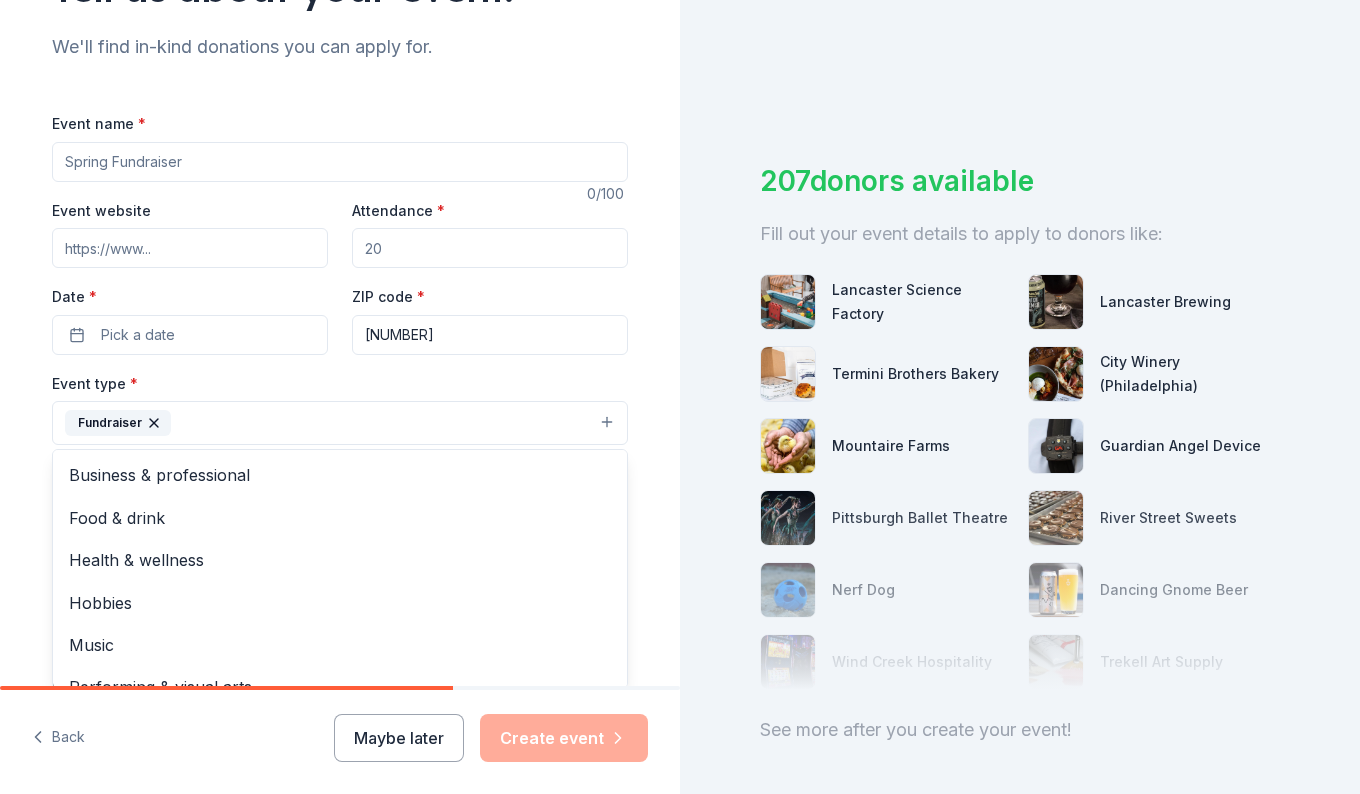 click on "Event name * 0 /100 Event website Attendance * Date * Pick a date [POSTAL_CODE] Event type * Fundraiser Business & professional Food & drink Health & wellness Hobbies Music Performing & visual arts Demographic All genders We use this information to help brands find events with their target demographic to sponsor their products. Mailing address Apt/unit Description What are you looking for? * Auction & raffle Meals Snacks Desserts Alcohol Beverages Send me reminders Email me reminders of donor application deadlines Recurring event" at bounding box center [340, 575] 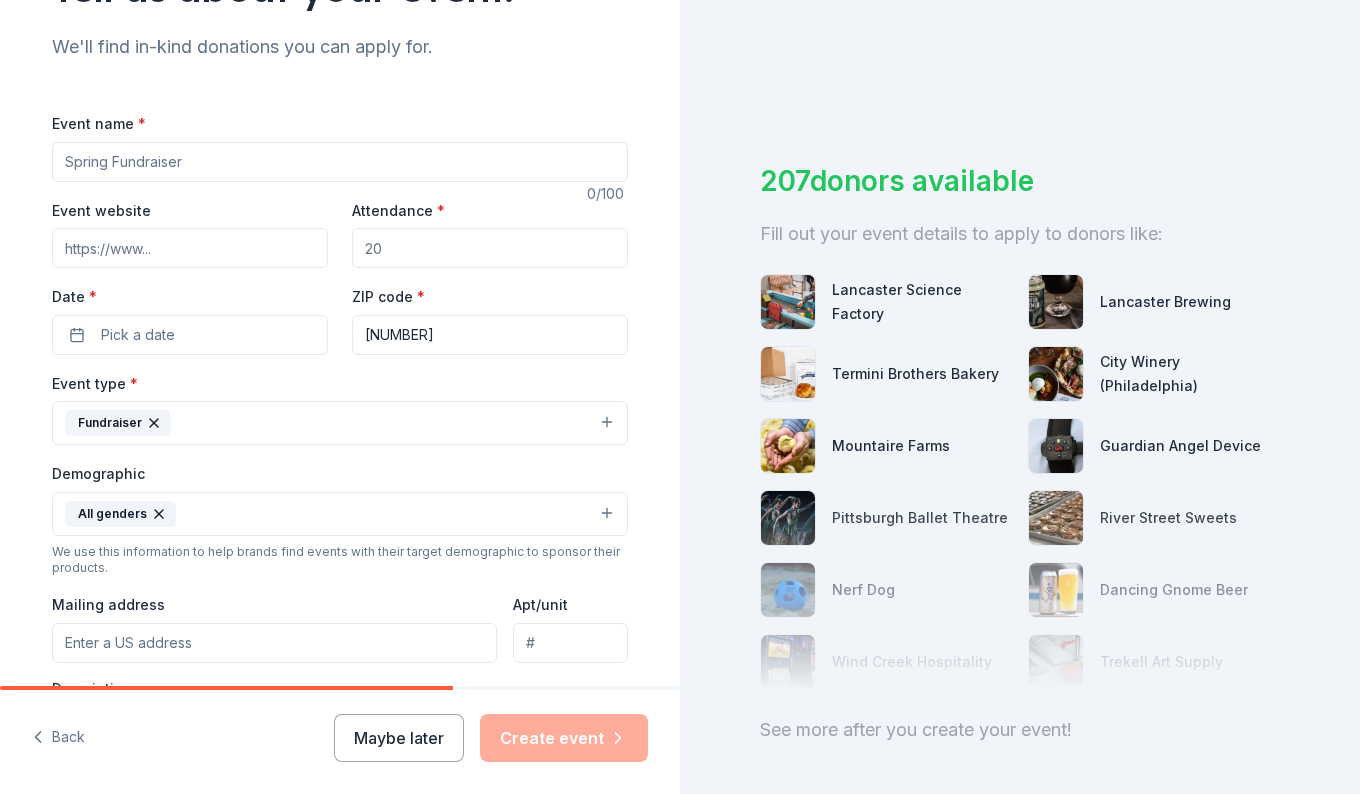 click on "Event name *" at bounding box center (340, 162) 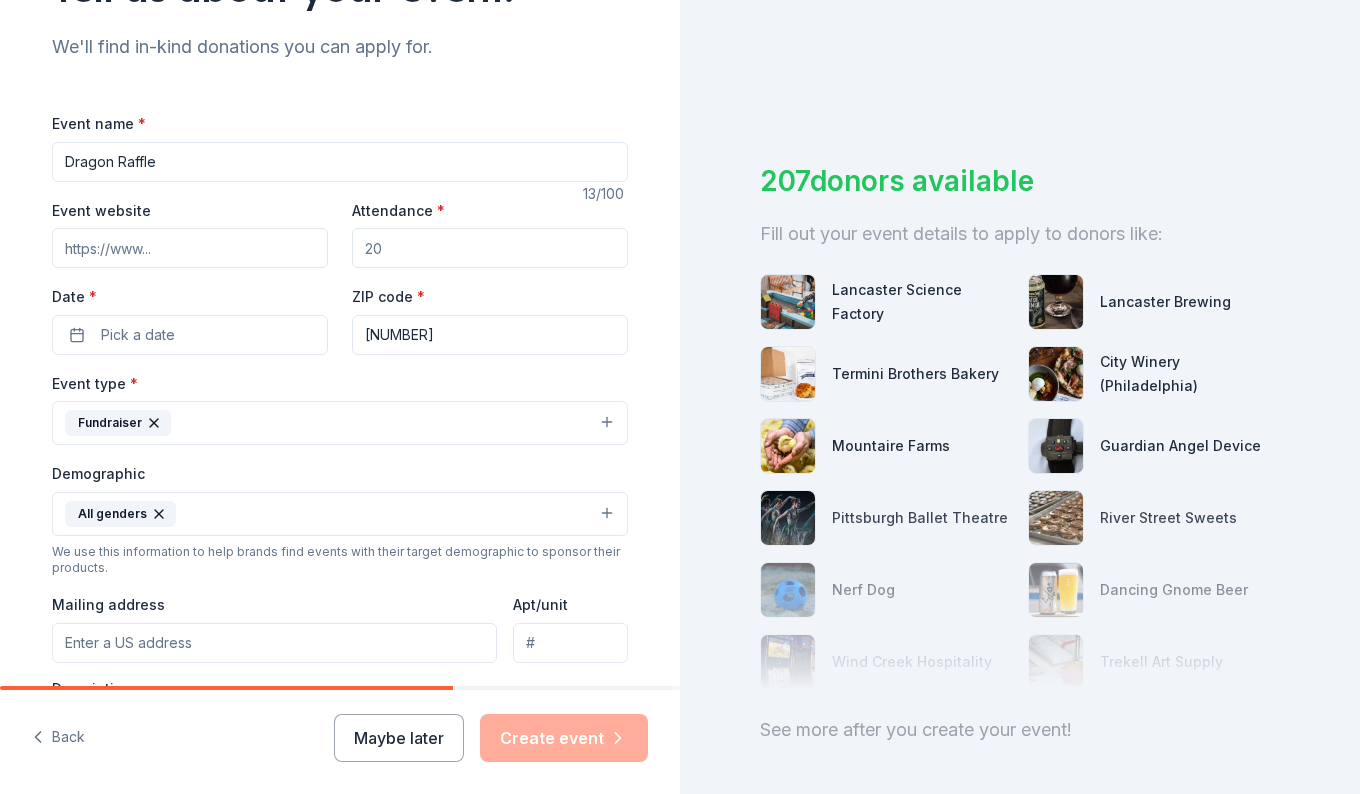 click on "Dragon Raffle" at bounding box center (340, 162) 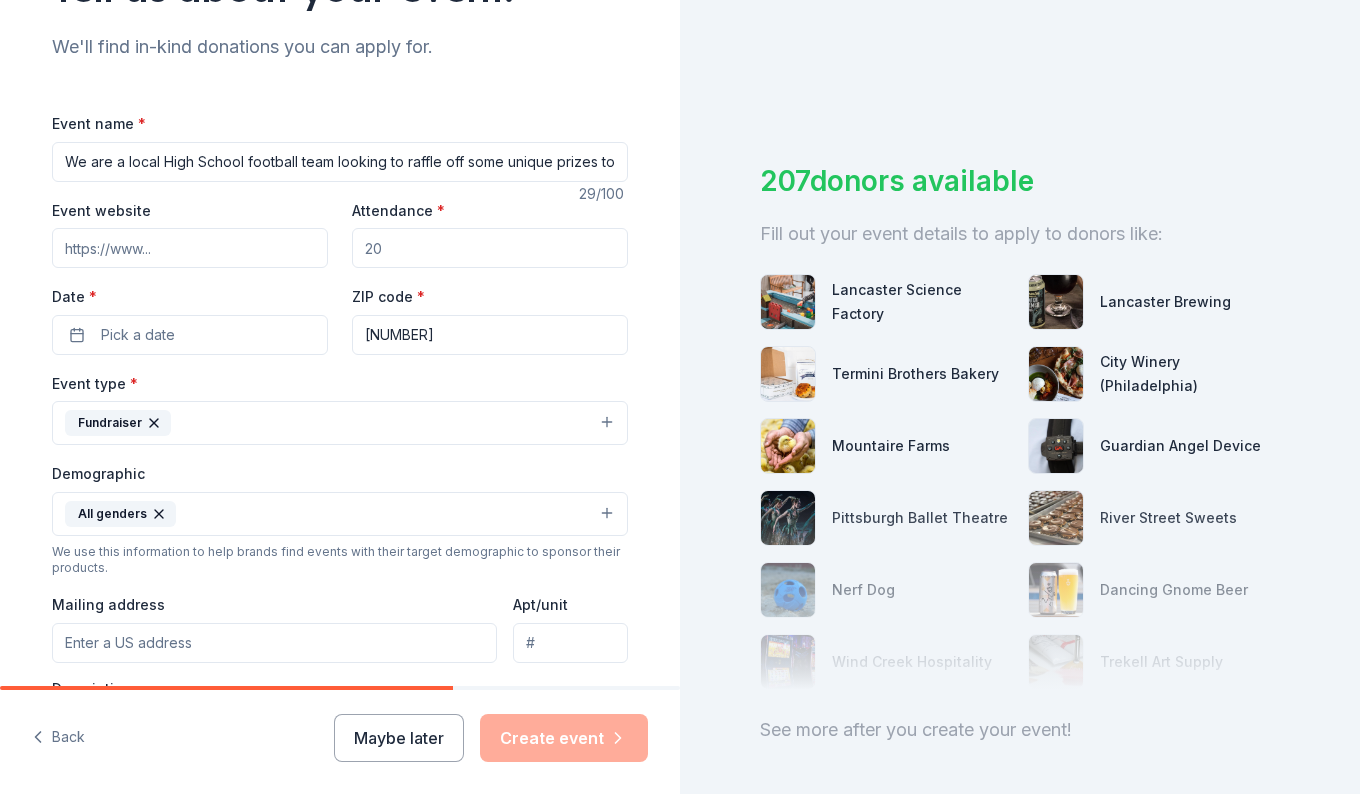 type on "We are a local High School football team looking to raffle off some unique prizes to our rural area in hopes of furthering connections and possibly helping grow our network to bring our team up to and past a competitive point. Looking to do an auction/raffle with not only local businesses but some well-known entities that will bring investment powe" 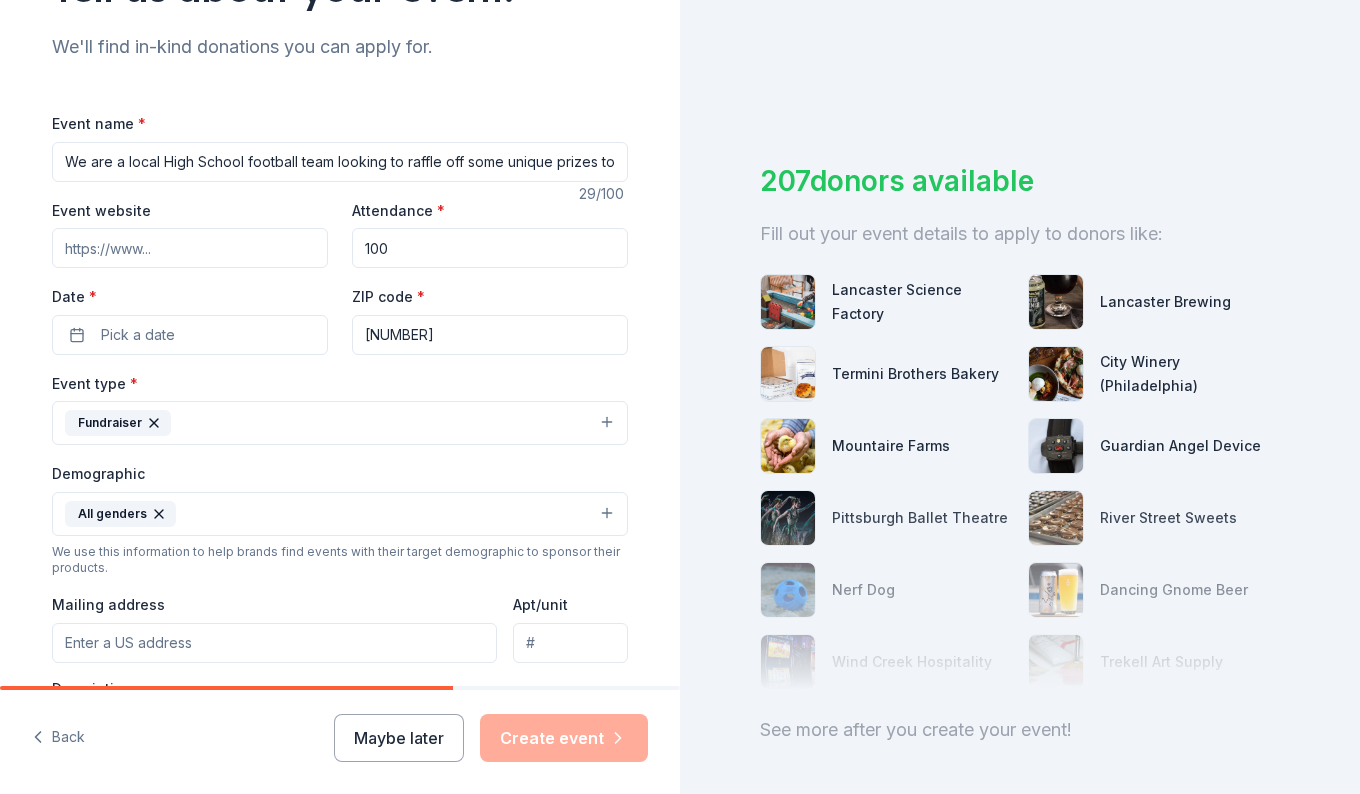 click on "100" at bounding box center [490, 248] 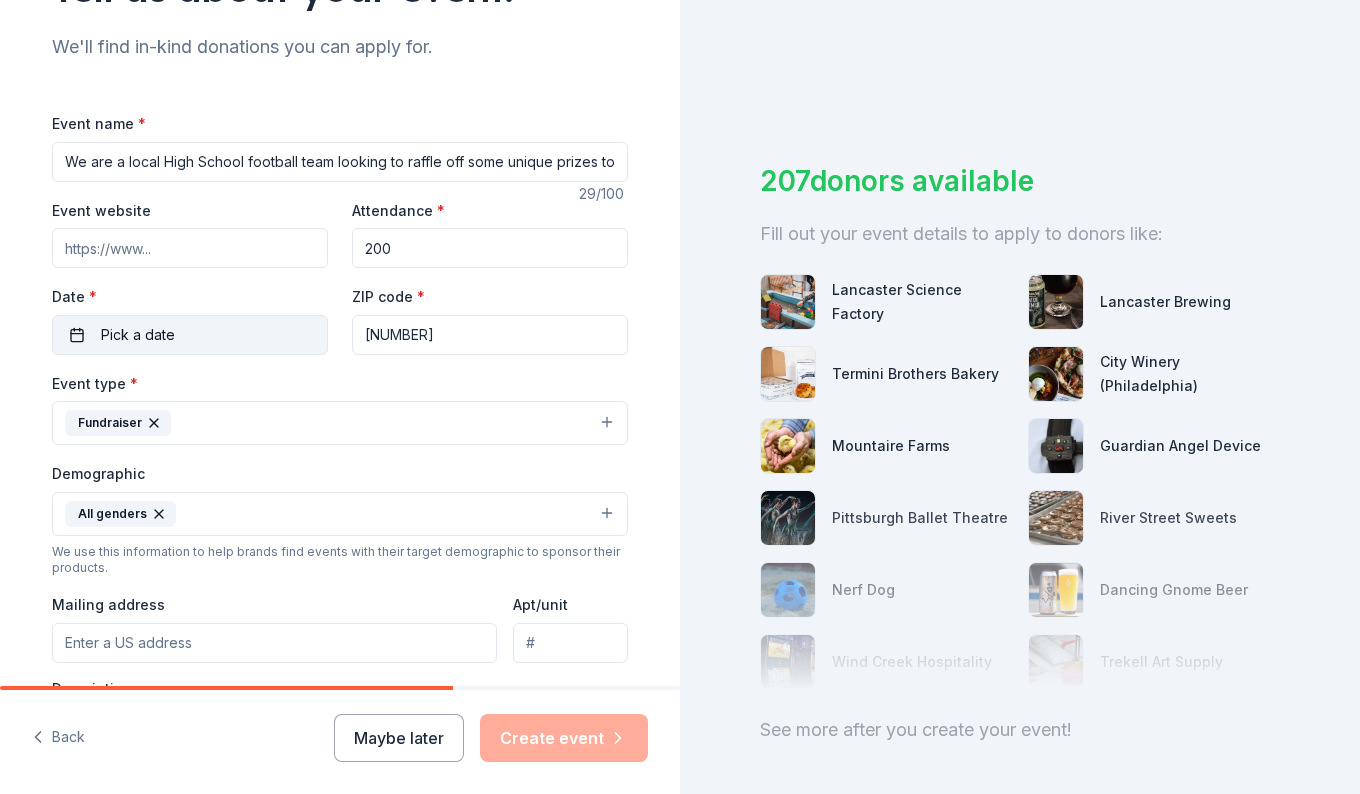 type on "200" 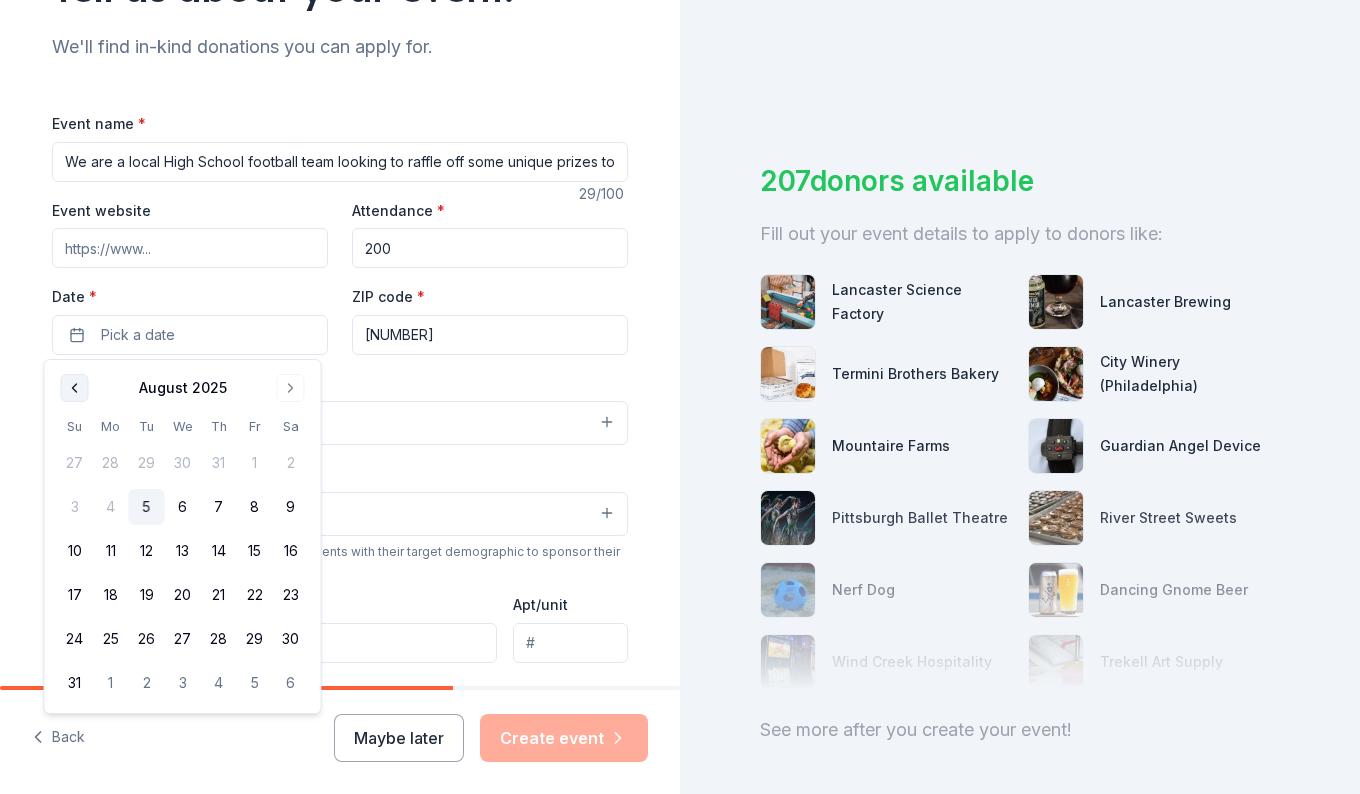 click at bounding box center (75, 388) 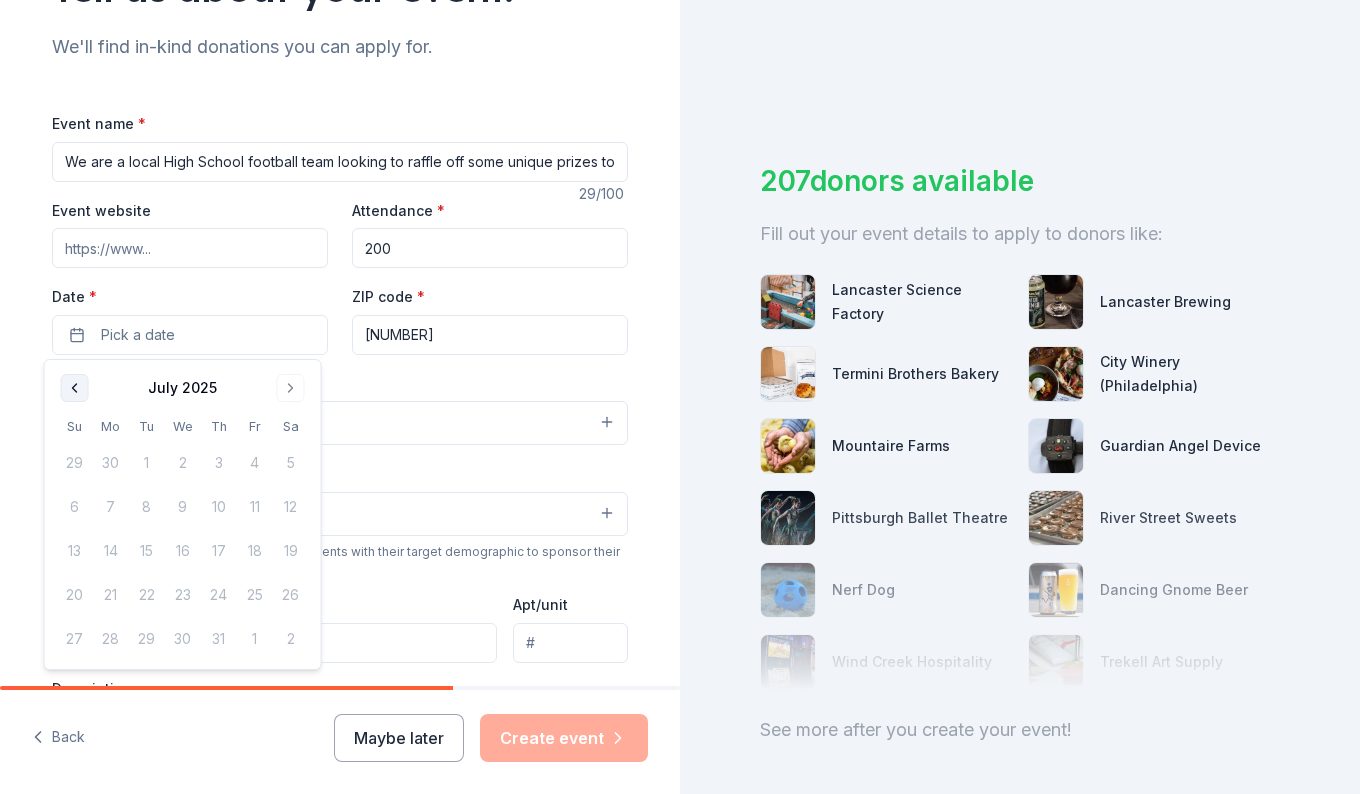click at bounding box center [75, 388] 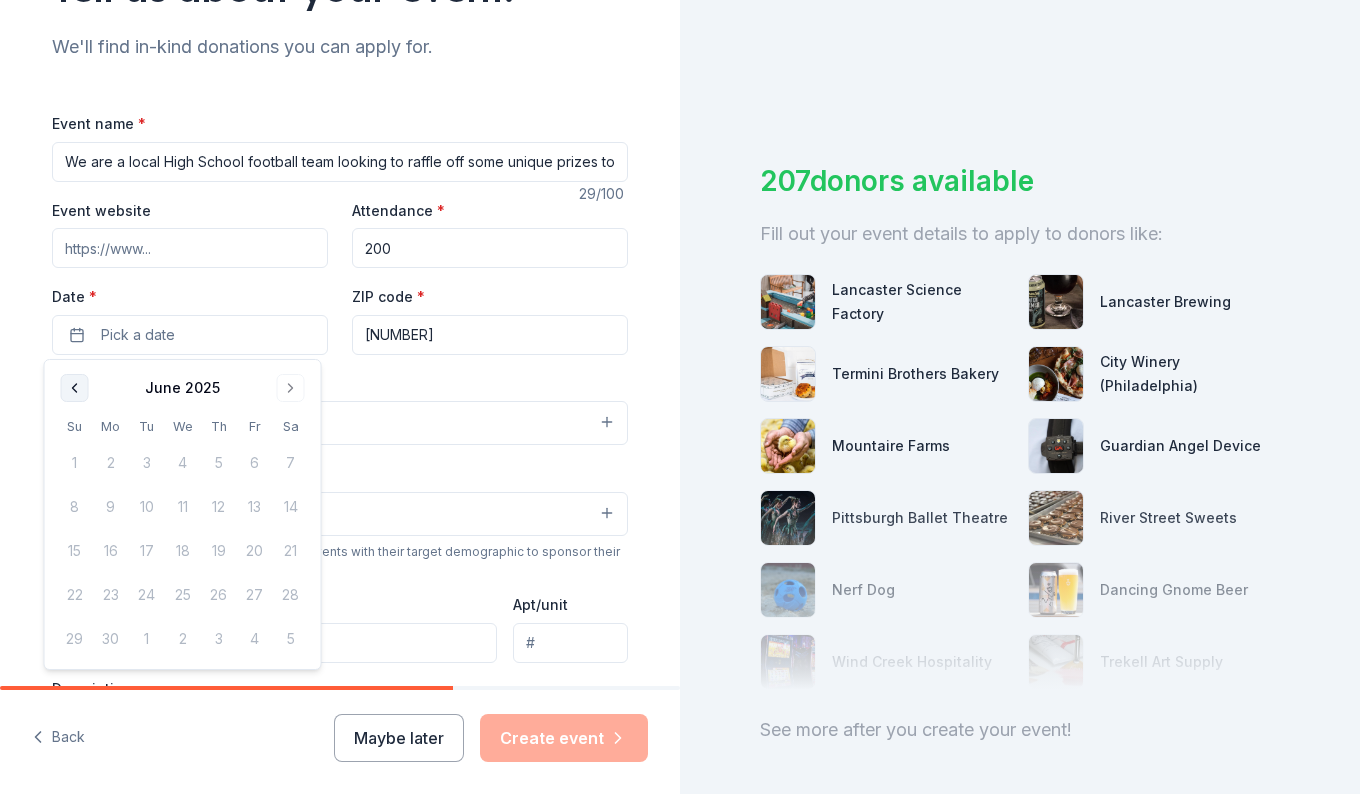 click at bounding box center [75, 388] 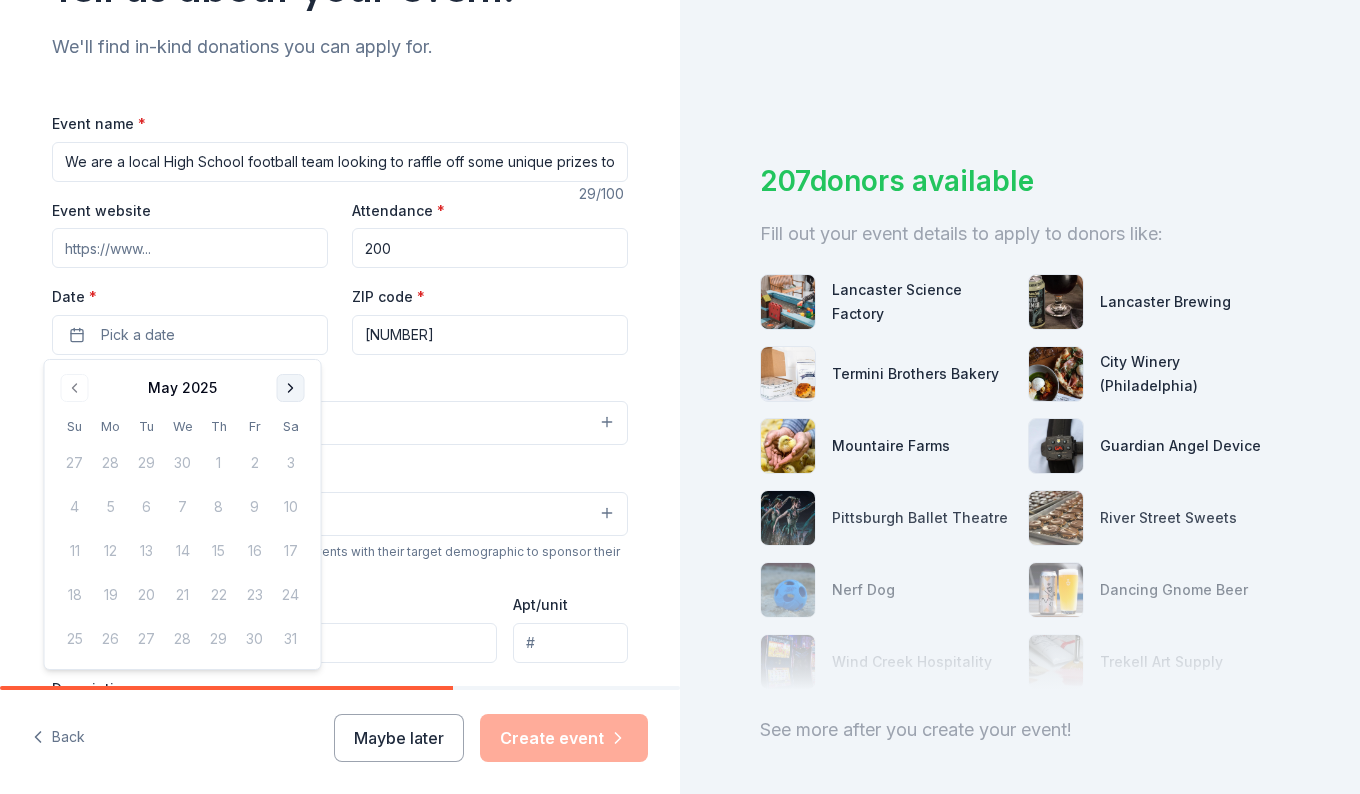 click at bounding box center (291, 388) 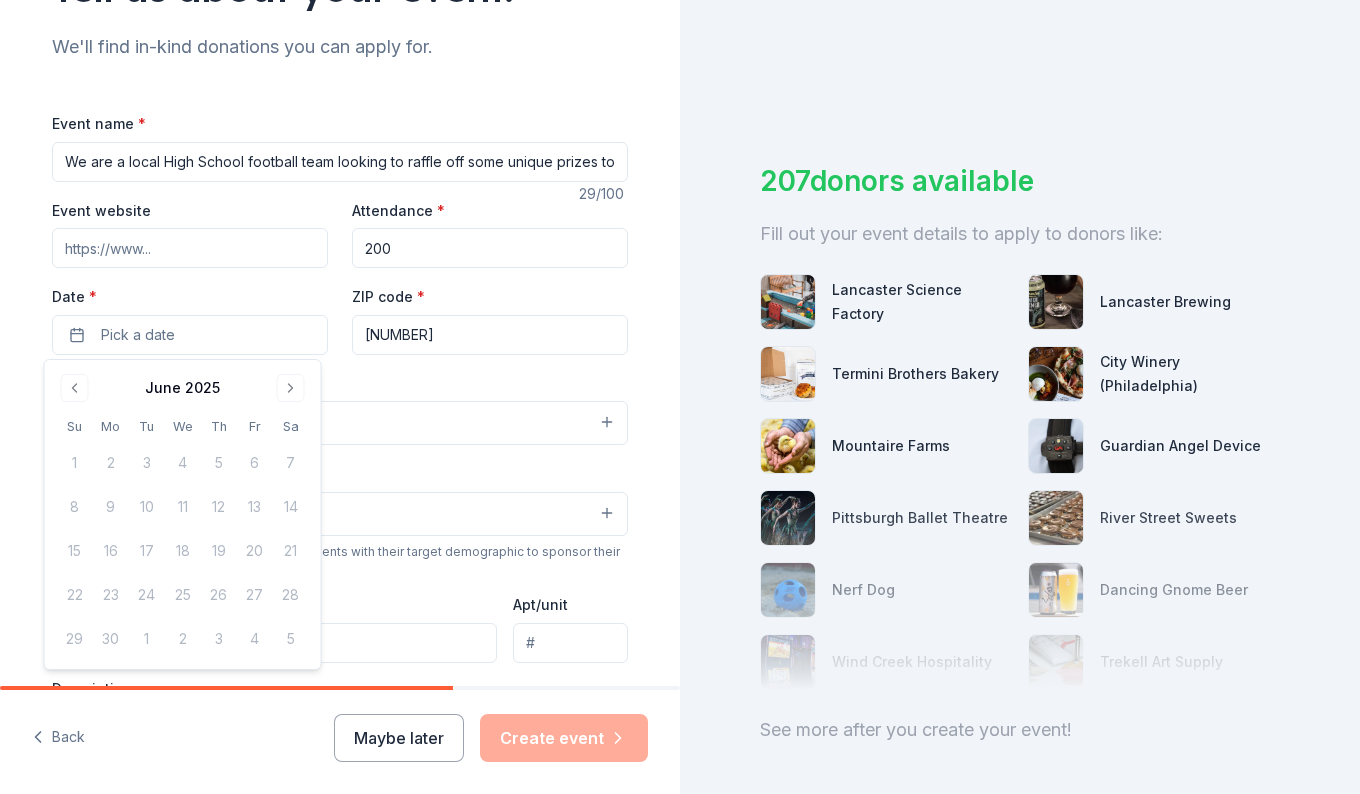 click on "We are a local High School football team looking to raffle off some unique prizes to our rural area in hopes of furthering connections and possibly helping grow our network to bring our team up to and past a competitive point. Looking to do an auction/raffle with not only local businesses but some well-known entities that will bring investment powe" at bounding box center [340, 162] 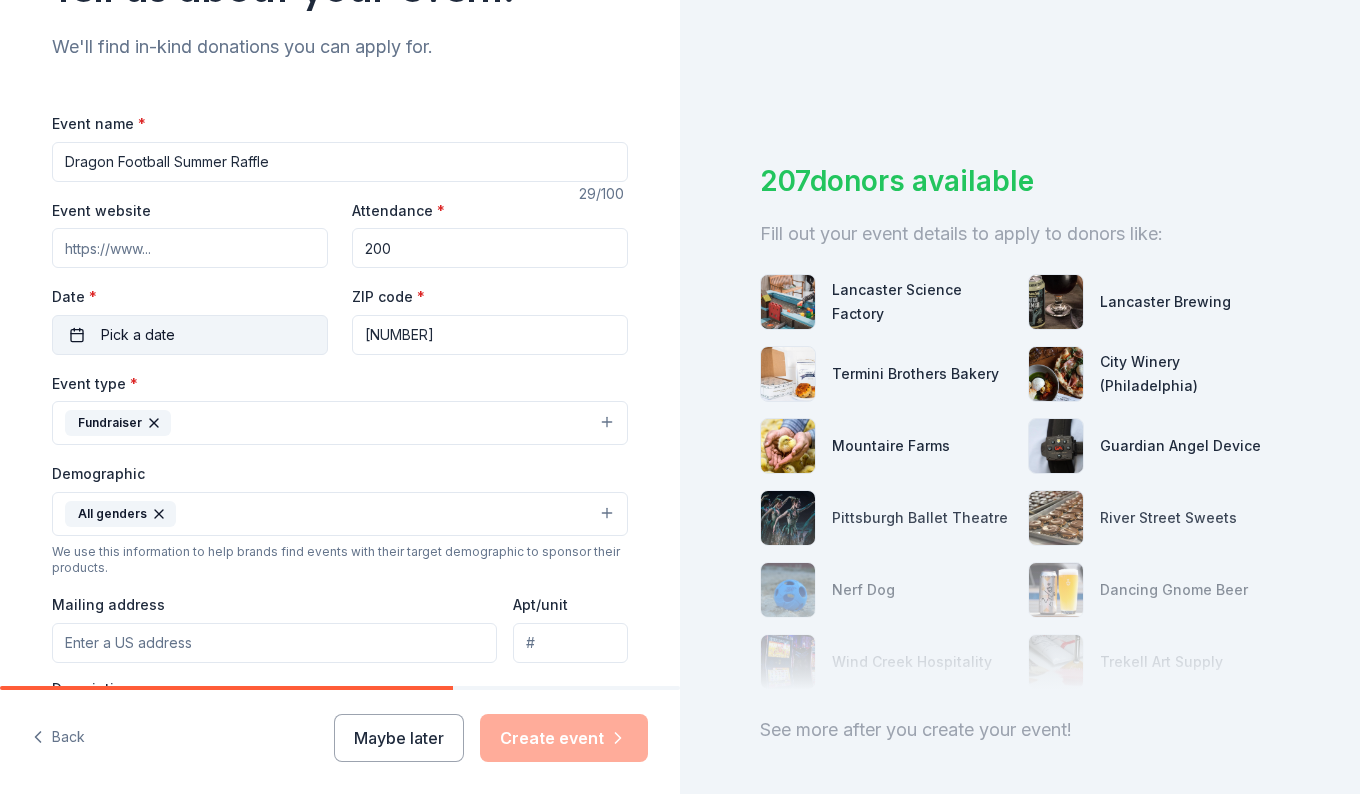 type on "Dragon Football Summer Raffle" 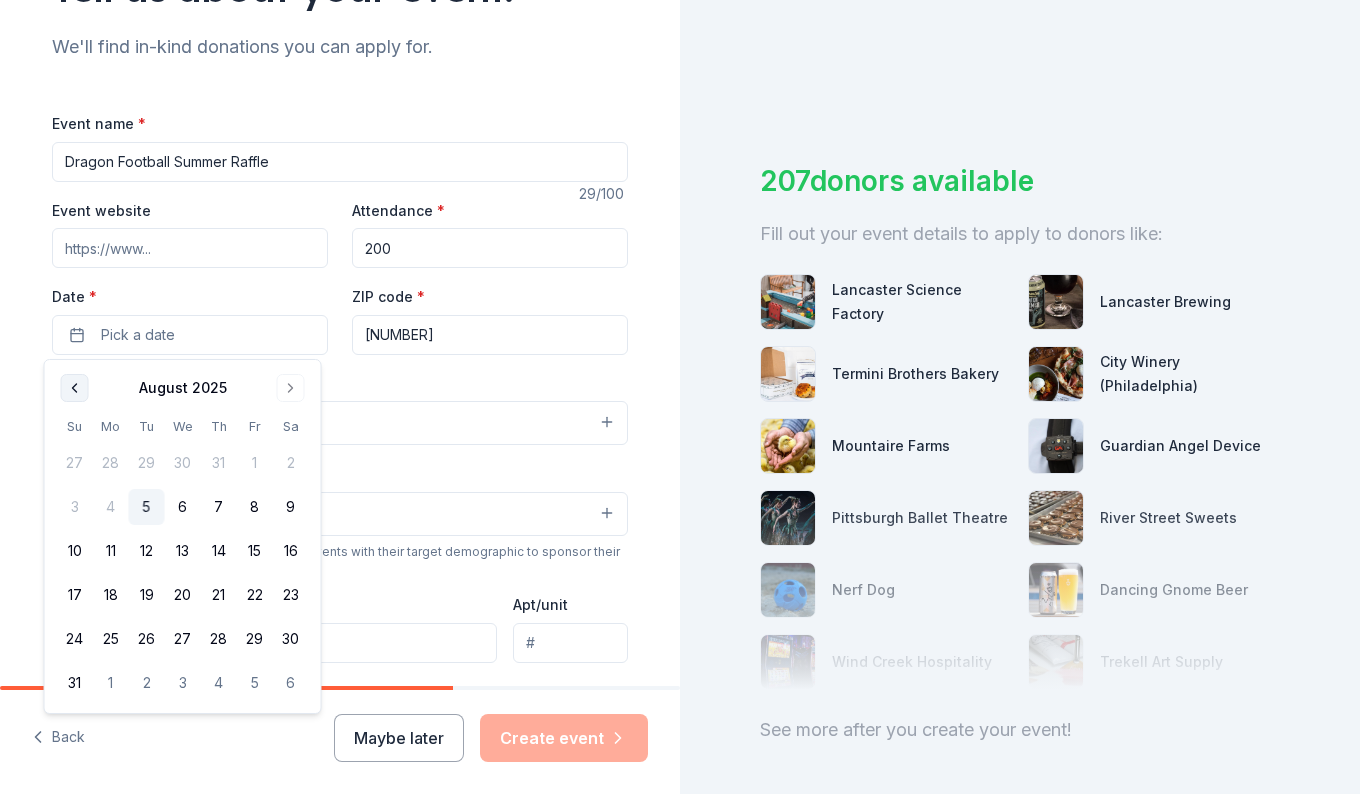 click at bounding box center (75, 388) 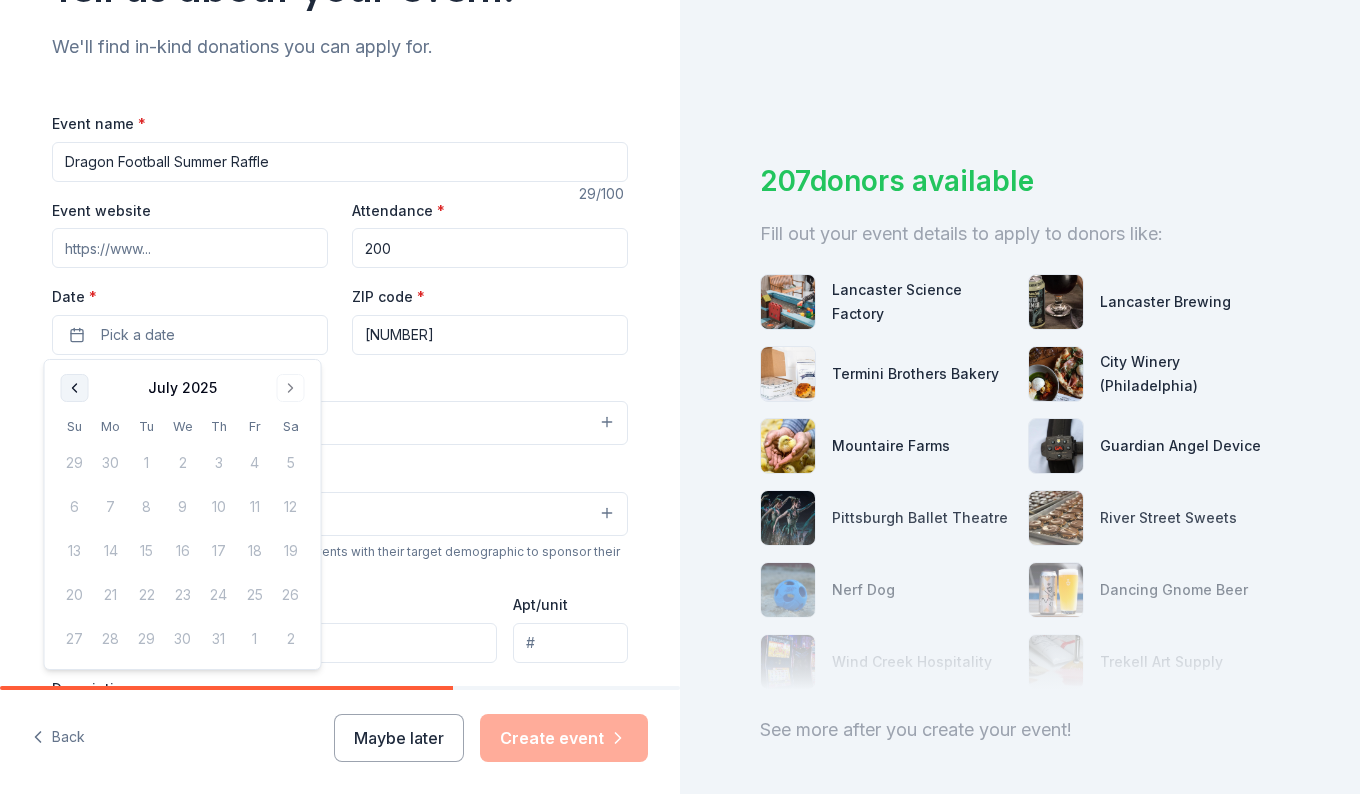 click at bounding box center (75, 388) 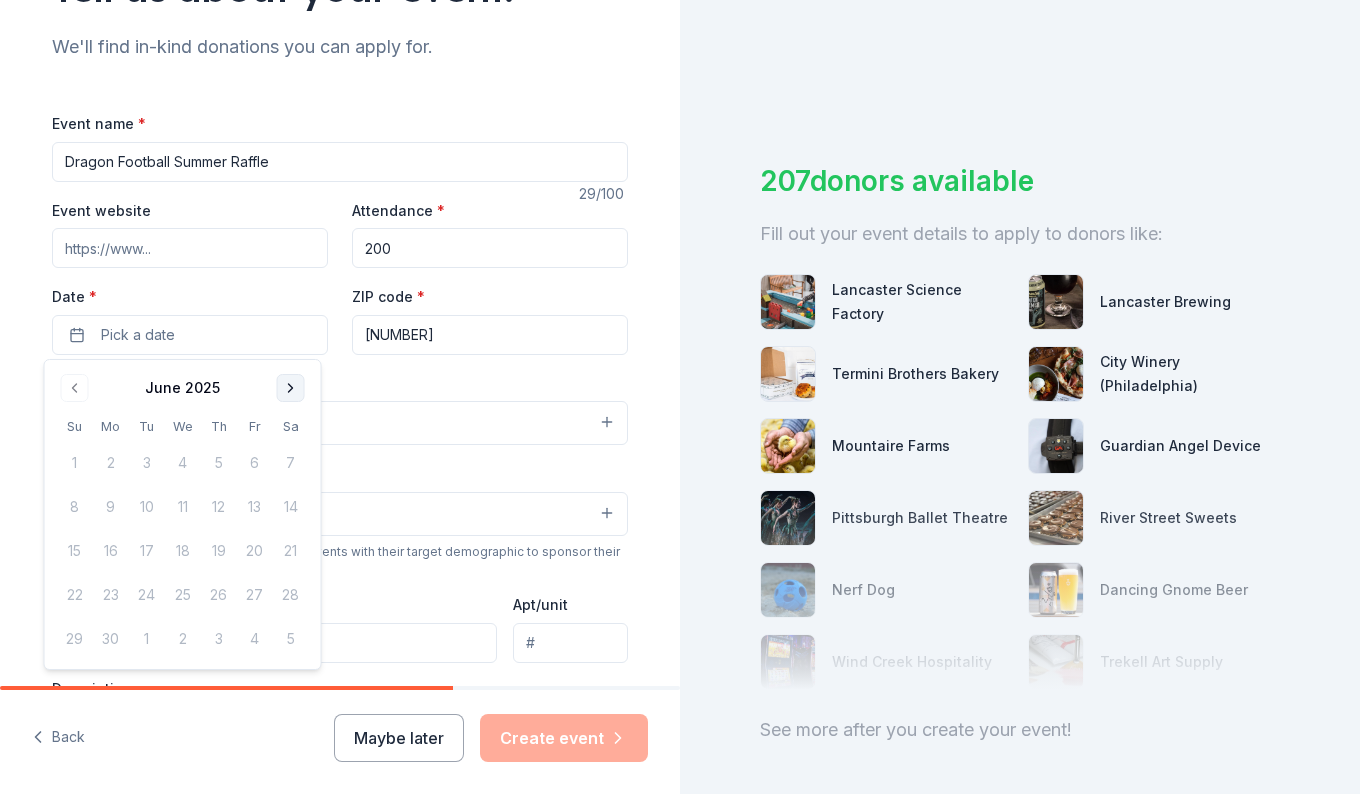 click at bounding box center [291, 388] 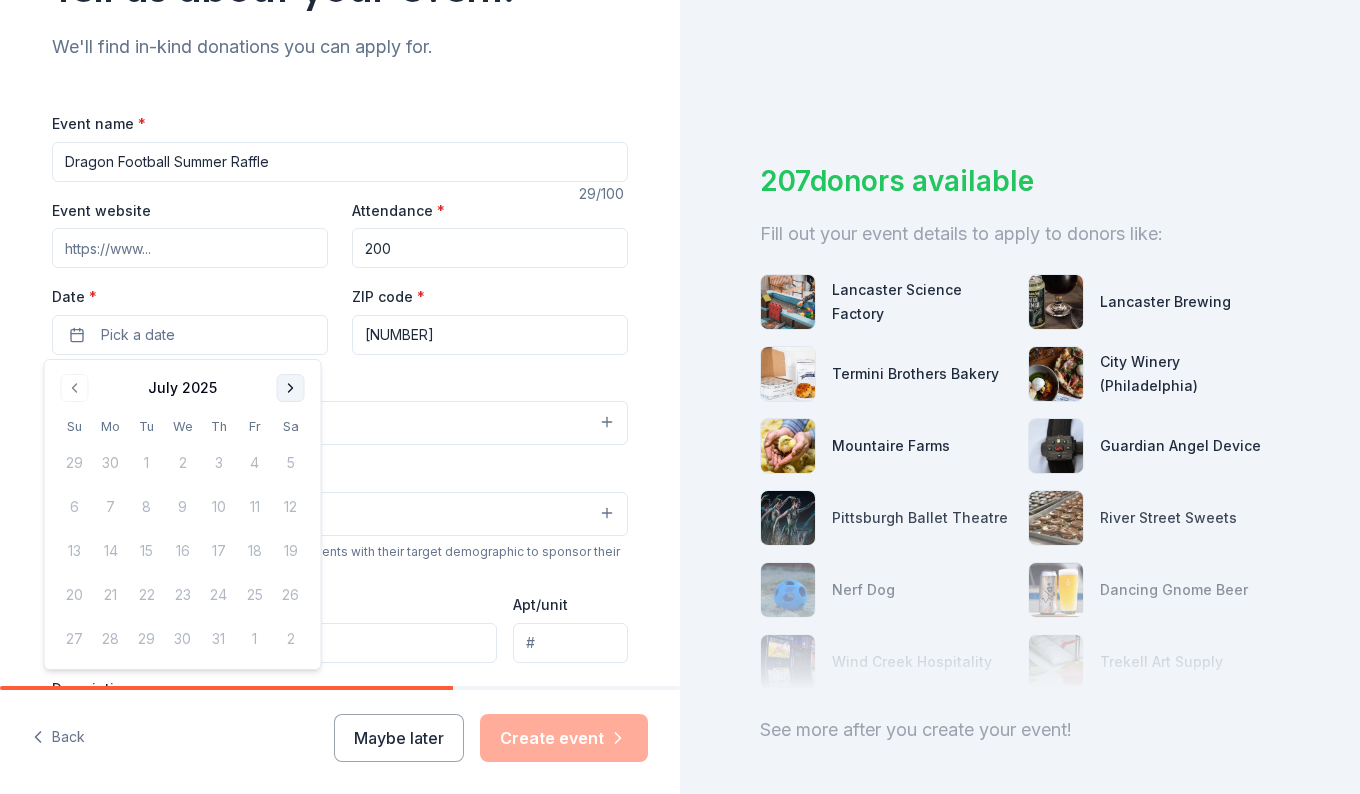 click at bounding box center (291, 388) 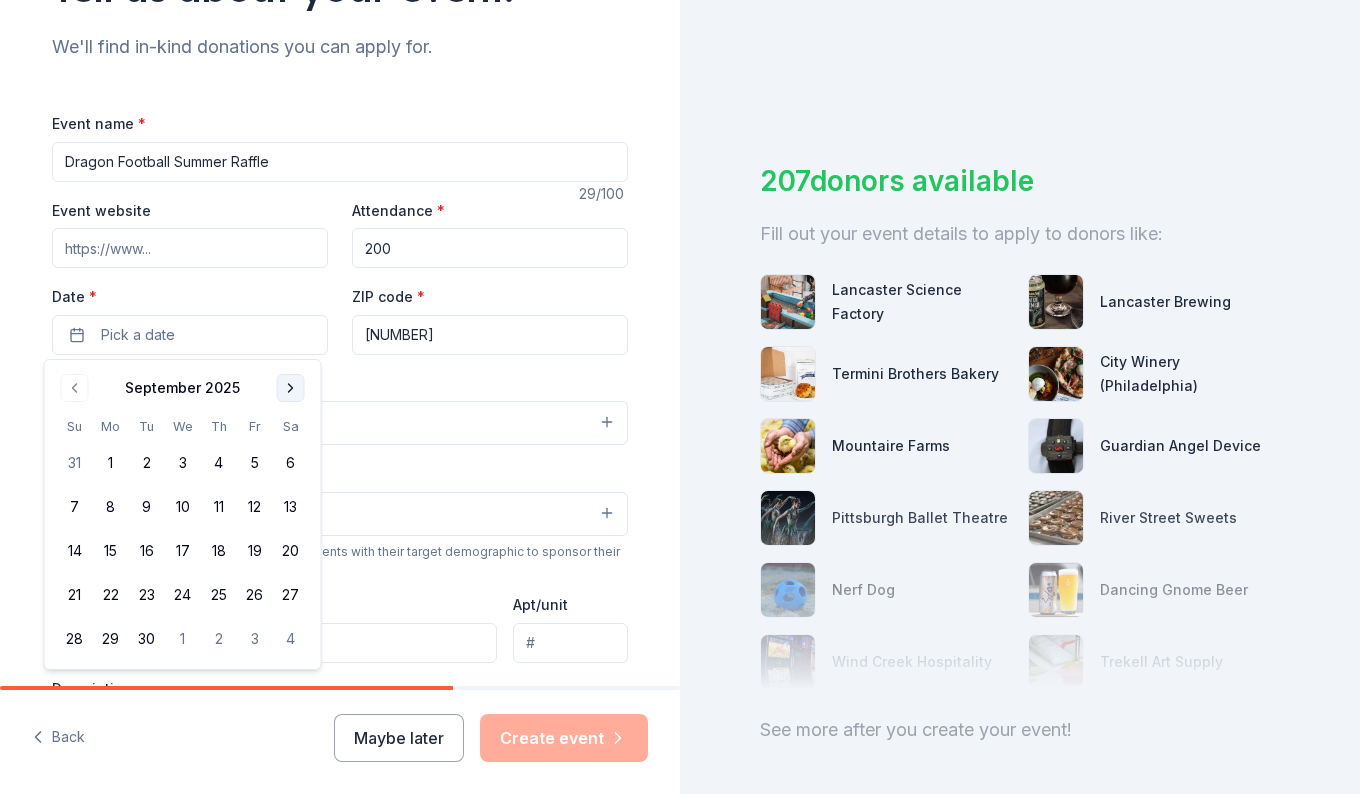 click at bounding box center (291, 388) 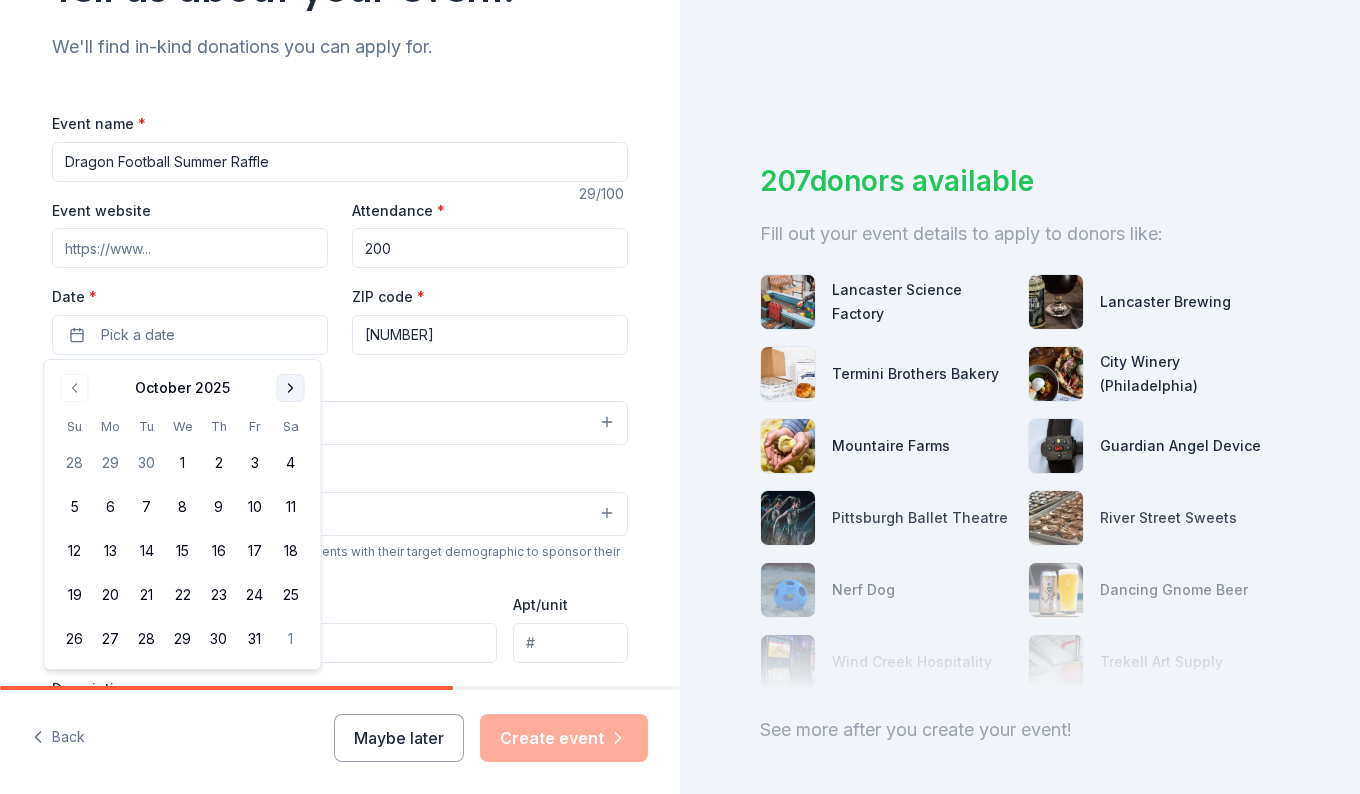 click at bounding box center [291, 388] 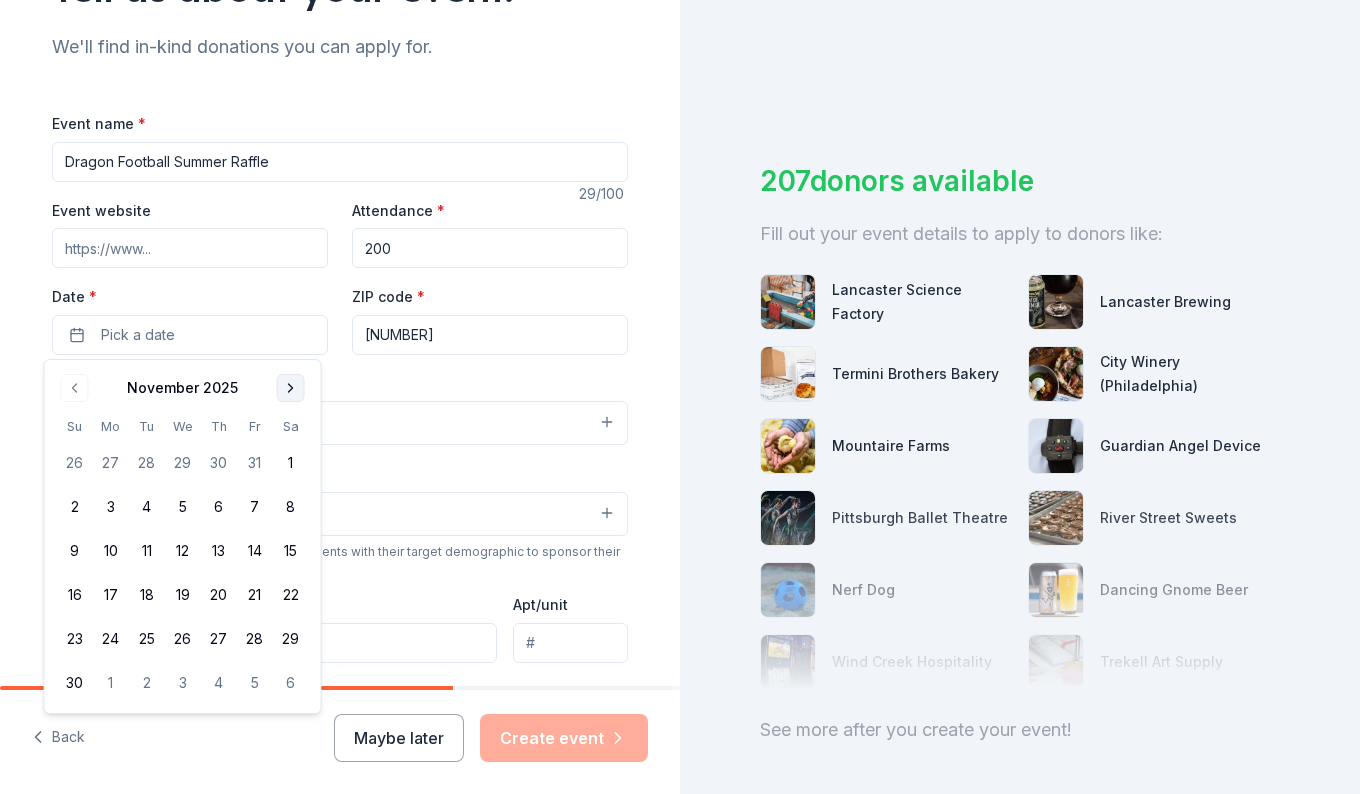 click at bounding box center [291, 388] 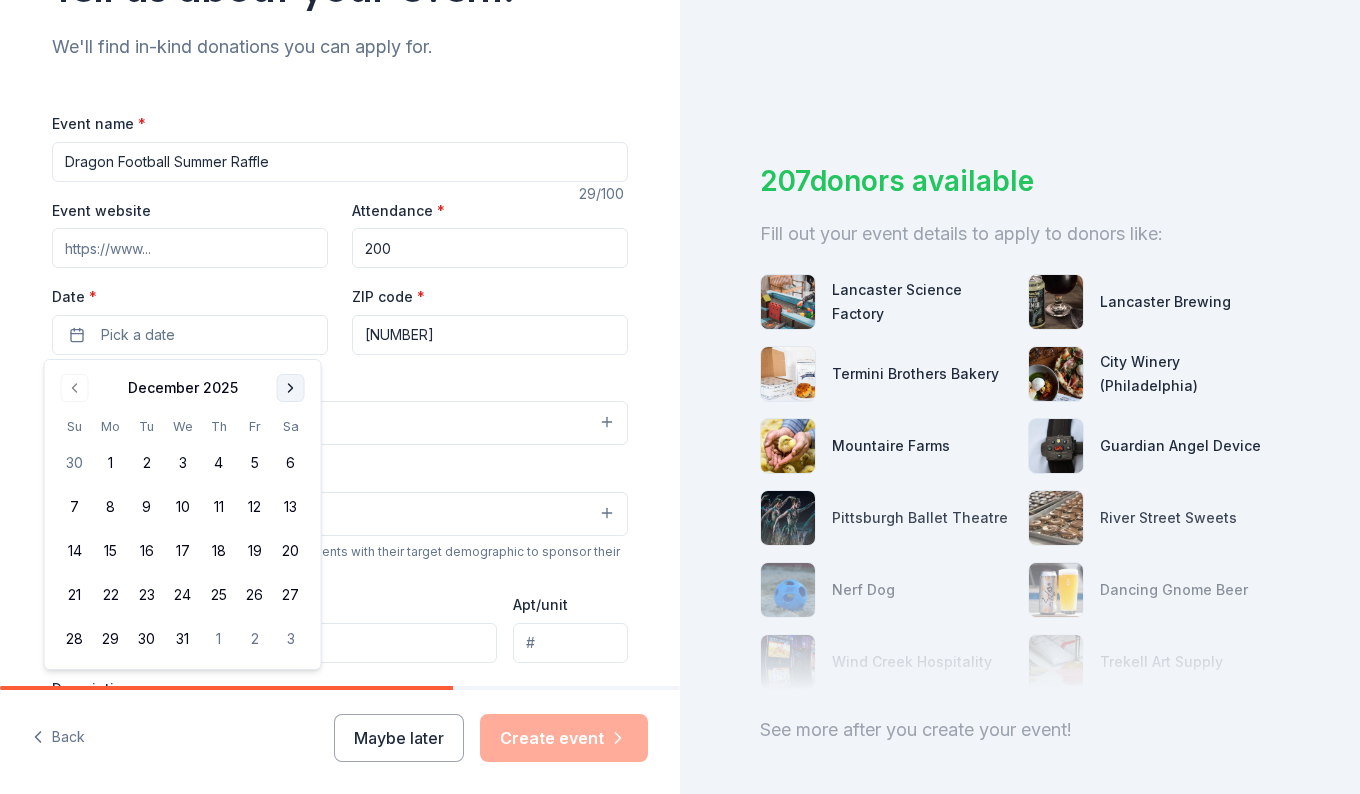 click at bounding box center [291, 388] 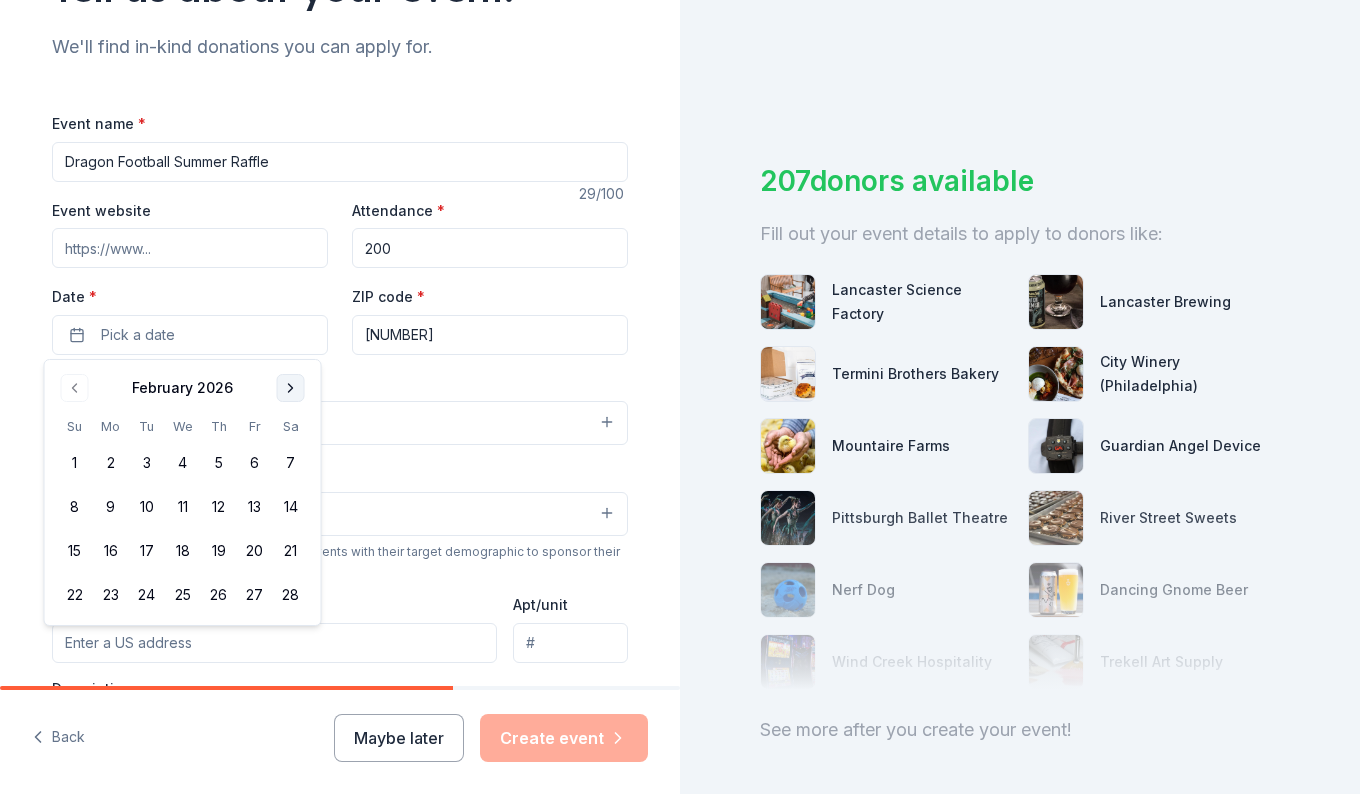click at bounding box center (291, 388) 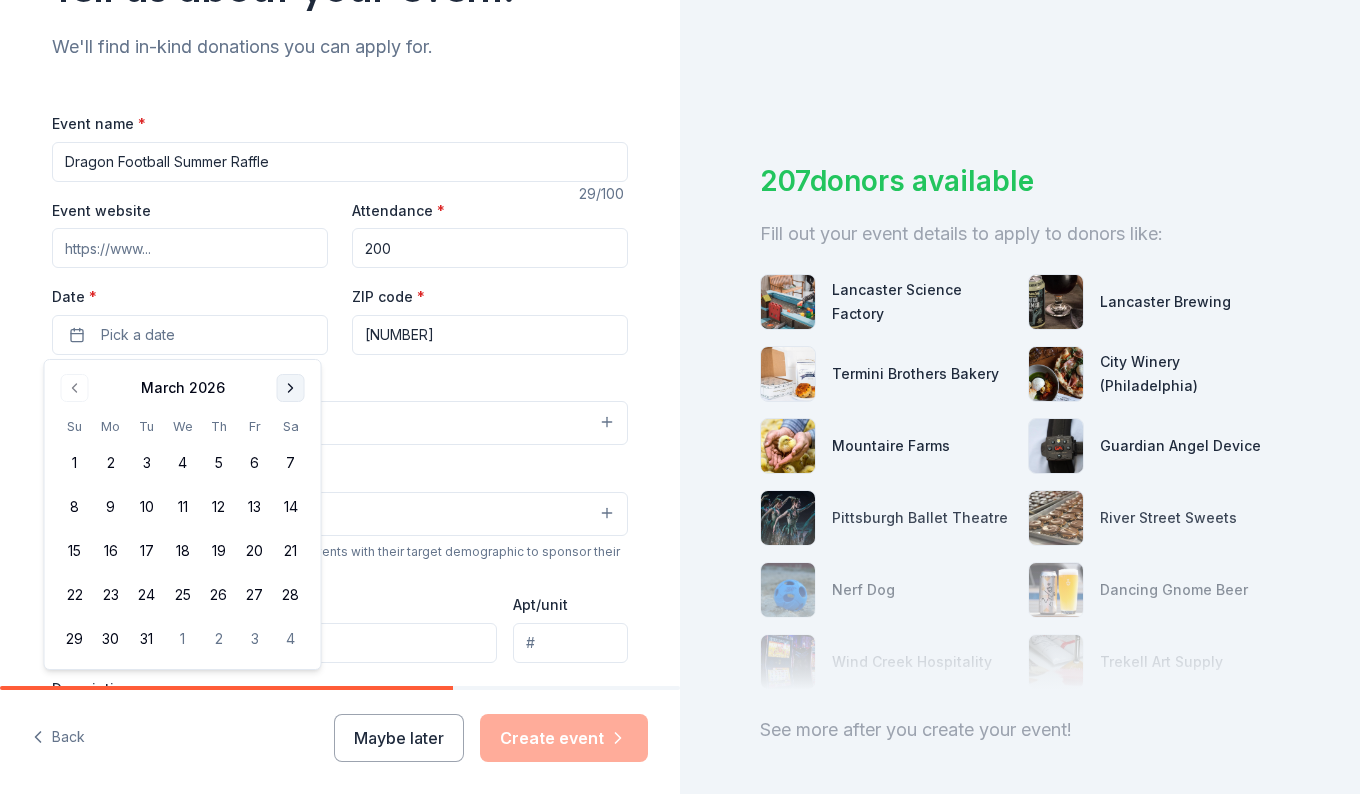 click at bounding box center (291, 388) 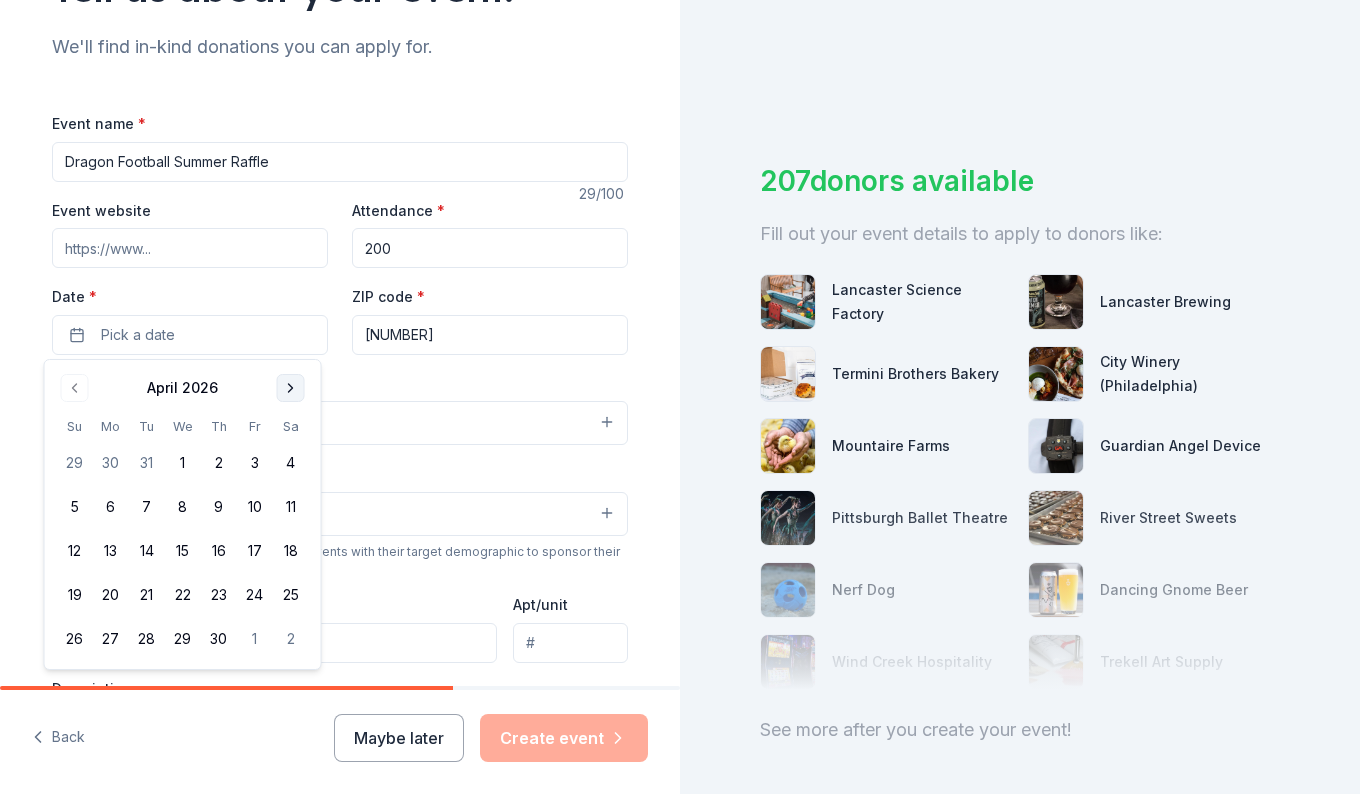 click at bounding box center (291, 388) 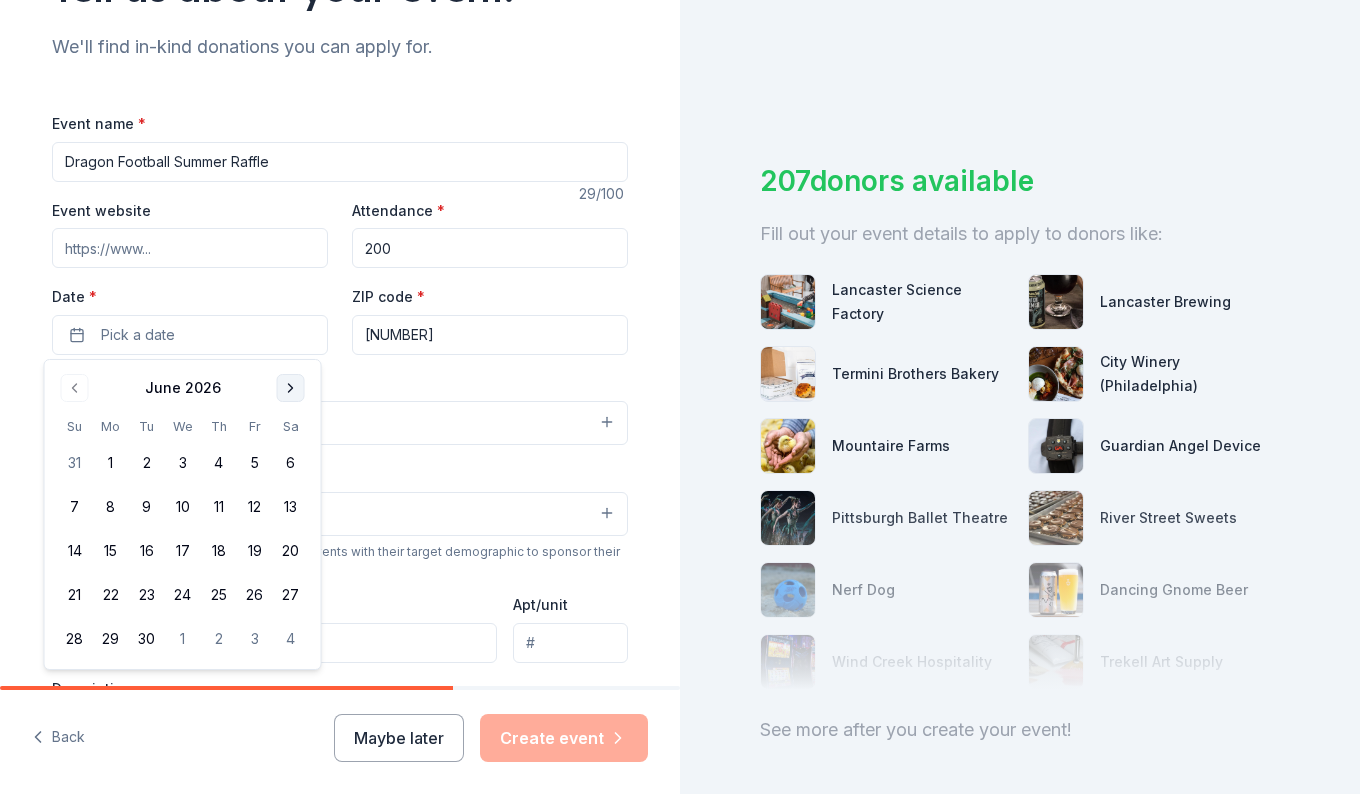 click at bounding box center [291, 388] 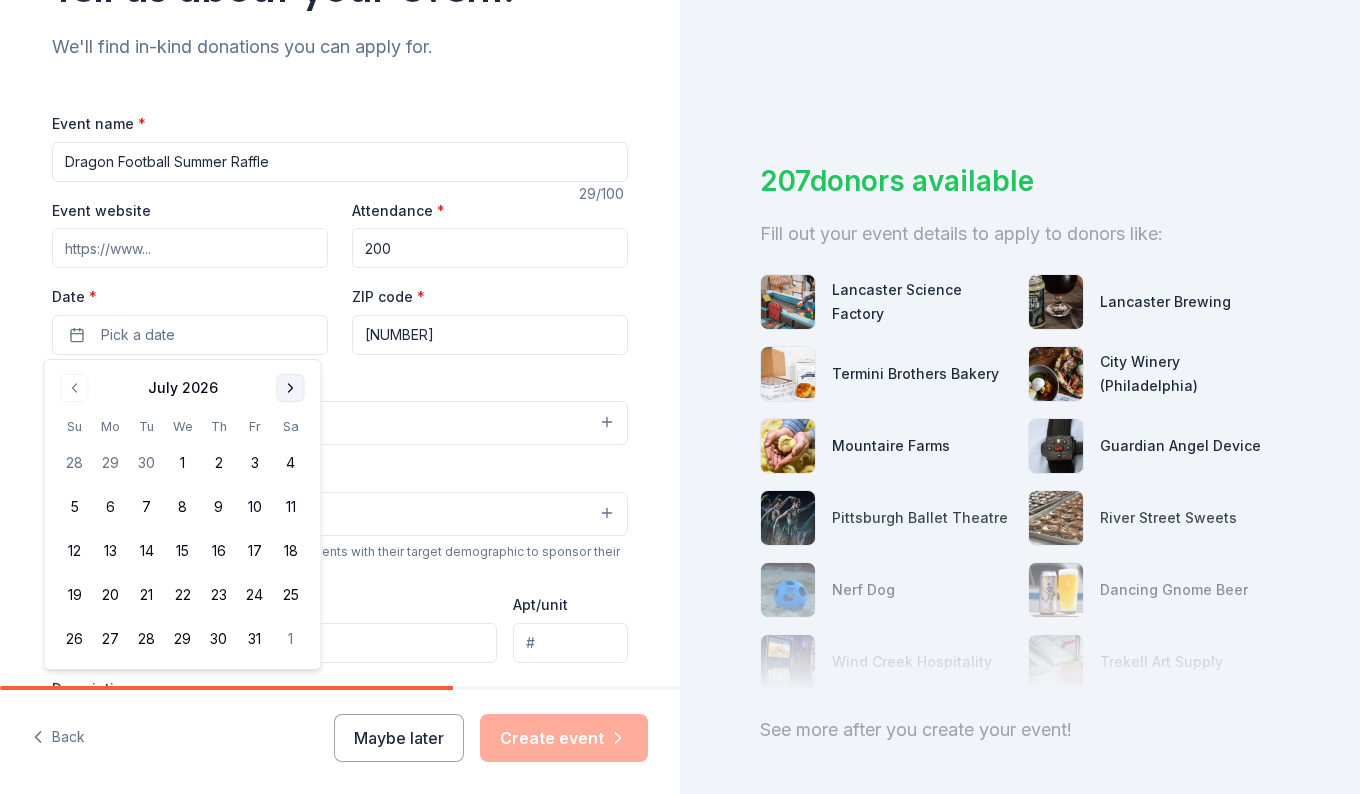 click at bounding box center [291, 388] 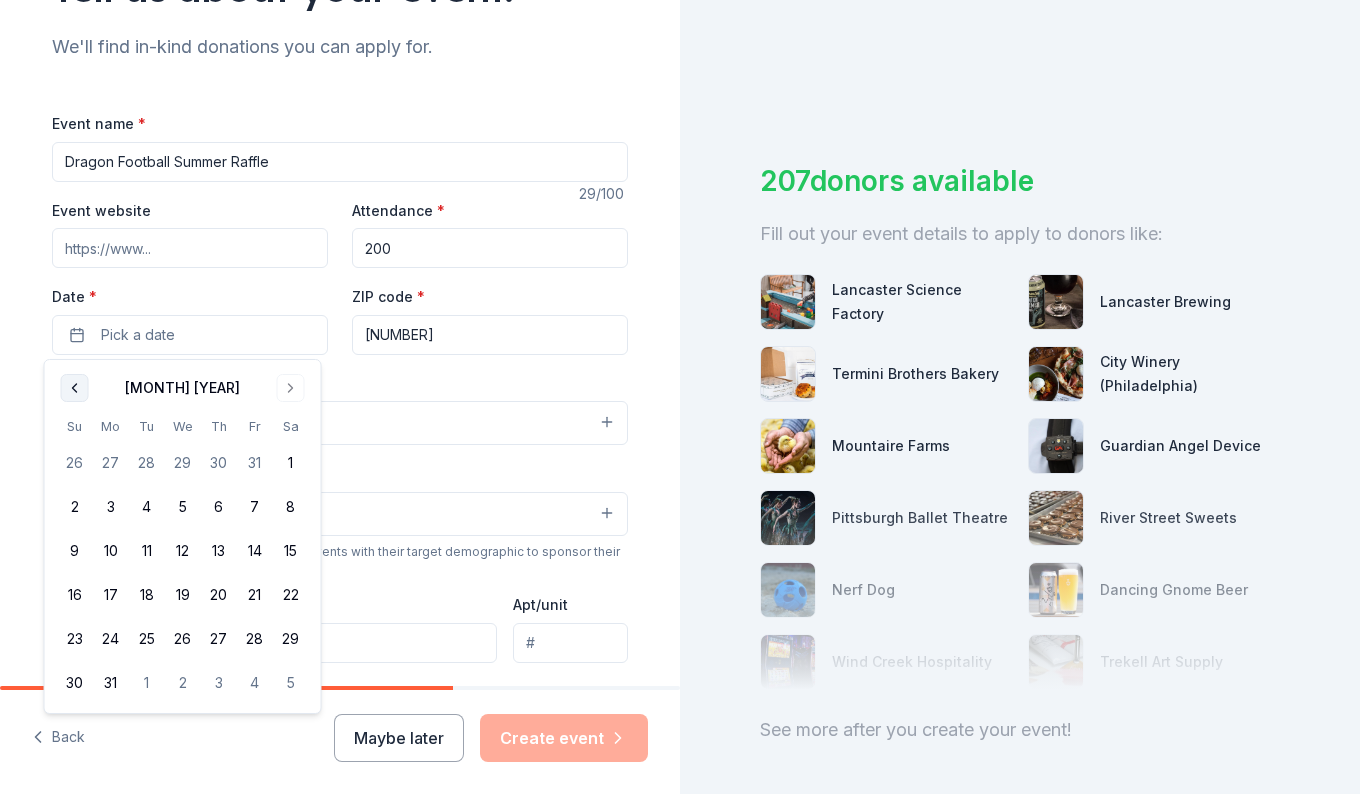 click at bounding box center [75, 388] 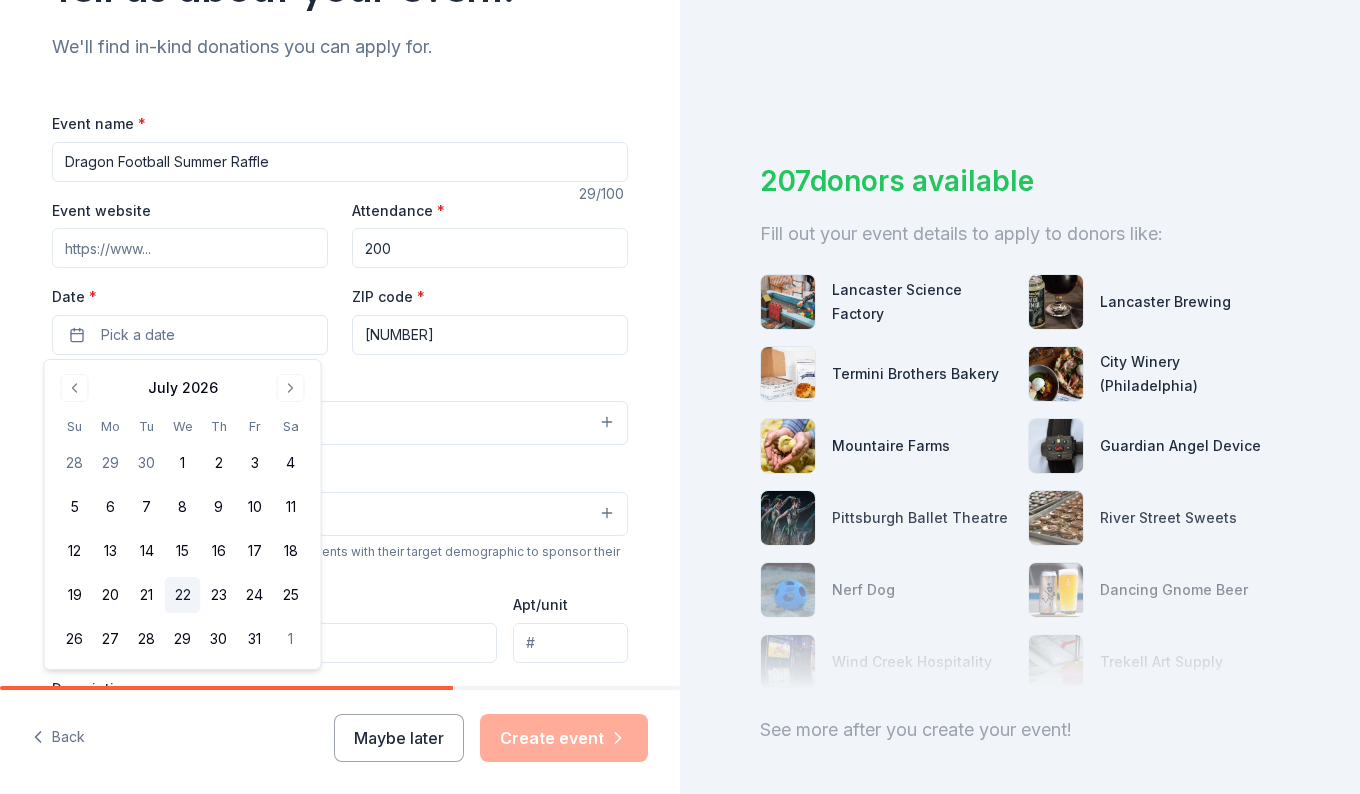 click on "22" at bounding box center (183, 595) 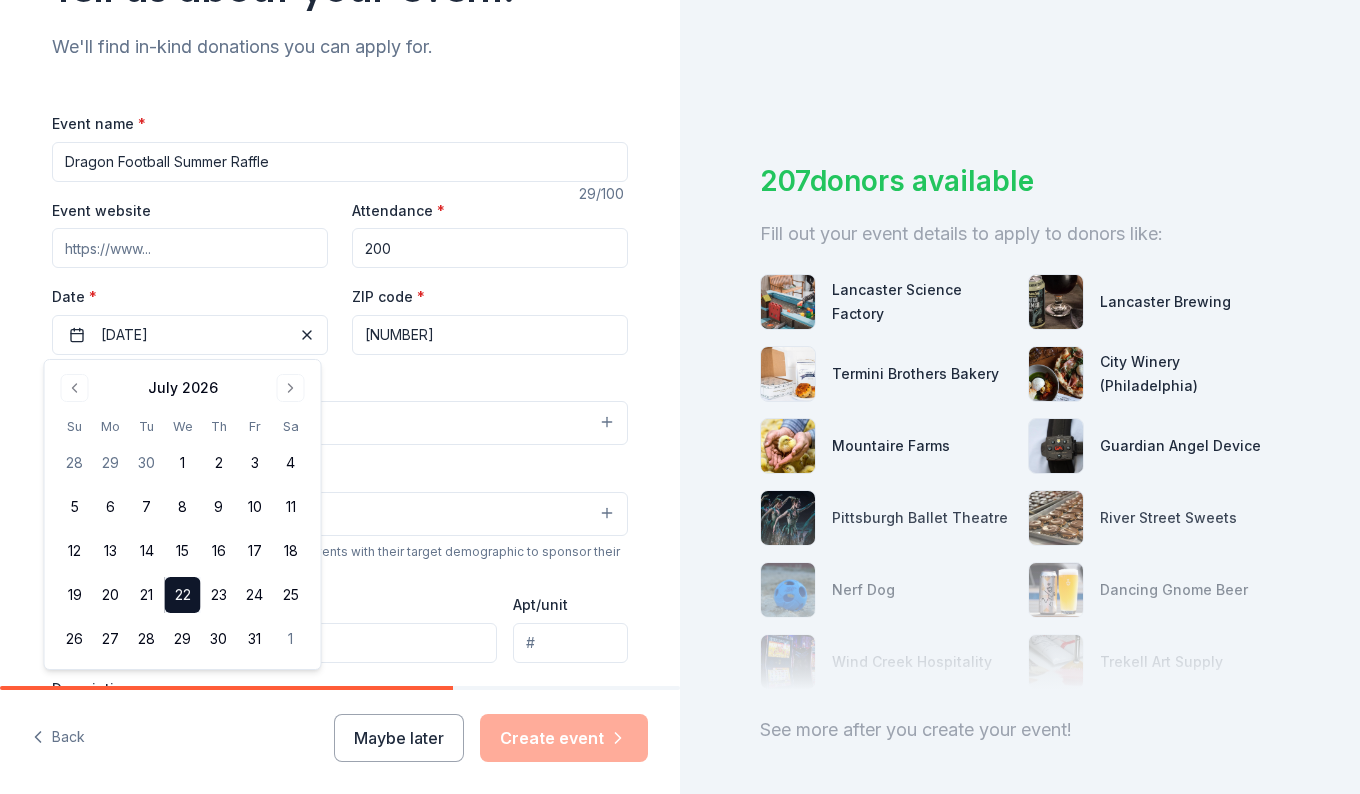 click on "Event name * Dragon Football Summer Raffle 29 /100 Event website Attendance * 200 Date * 07/22/2026 ZIP code * [POSTAL_CODE] Event type * Fundraiser Demographic All genders We use this information to help brands find events with their target demographic to sponsor their products. Mailing address Apt/unit Description What are you looking for? * Auction & raffle Meals Snacks Desserts Alcohol Beverages Send me reminders Email me reminders of donor application deadlines Recurring event" at bounding box center [340, 575] 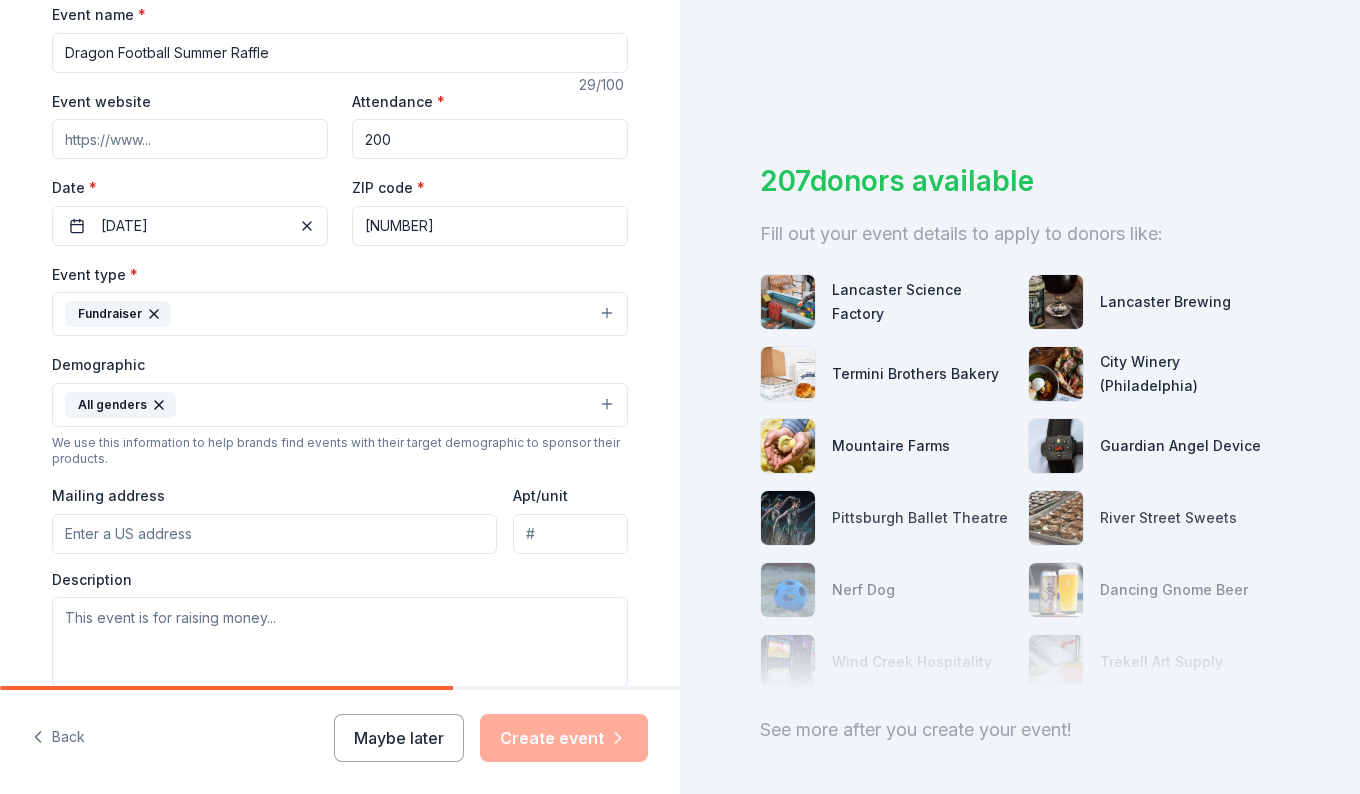 scroll, scrollTop: 400, scrollLeft: 0, axis: vertical 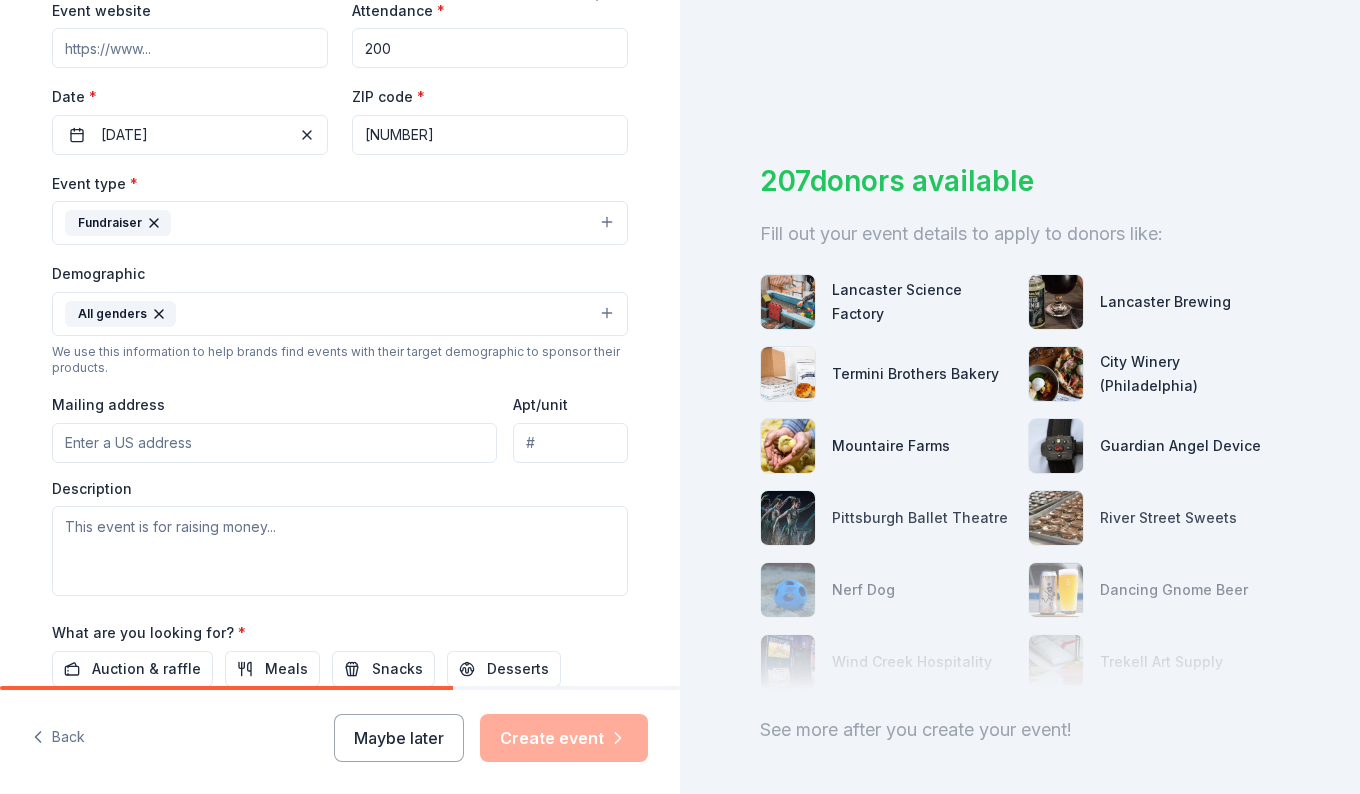 click on "Mailing address" at bounding box center [274, 443] 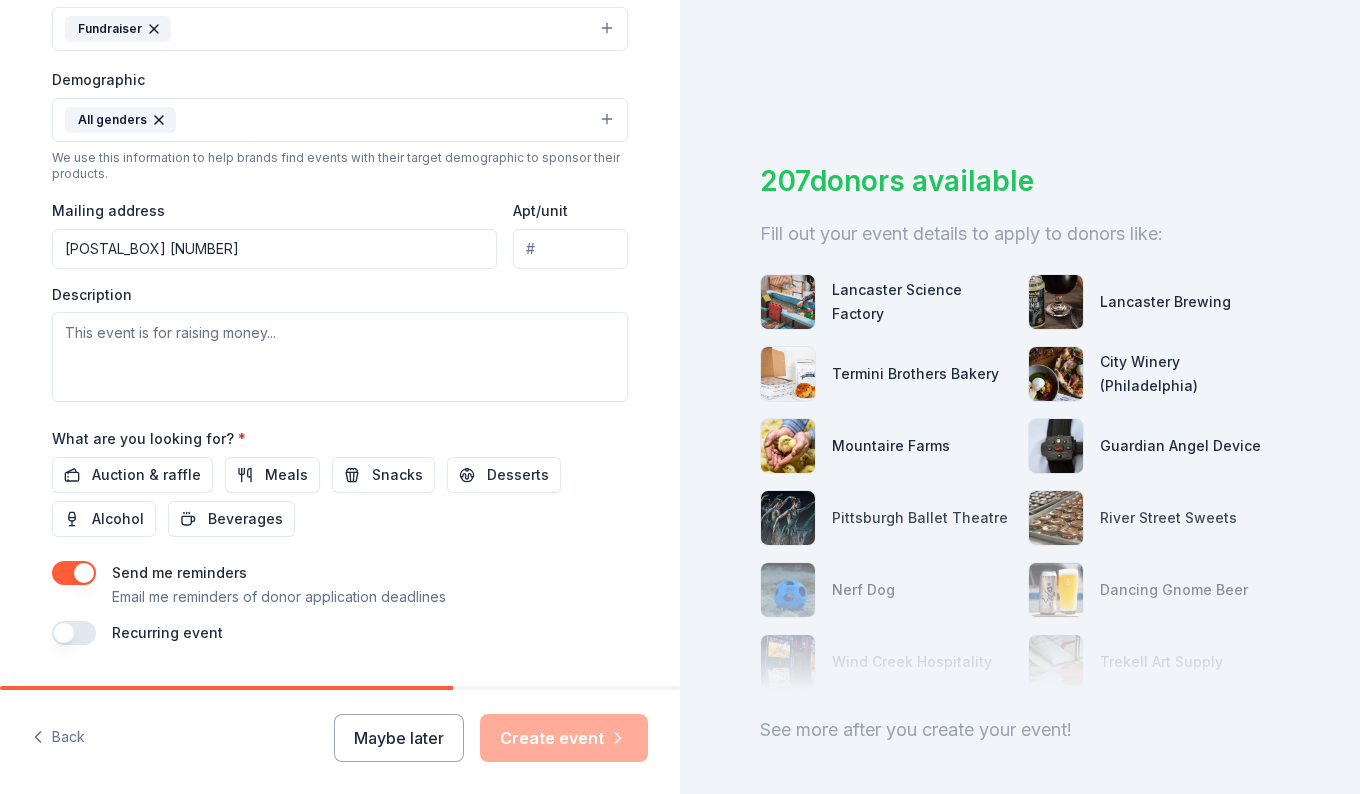 scroll, scrollTop: 600, scrollLeft: 0, axis: vertical 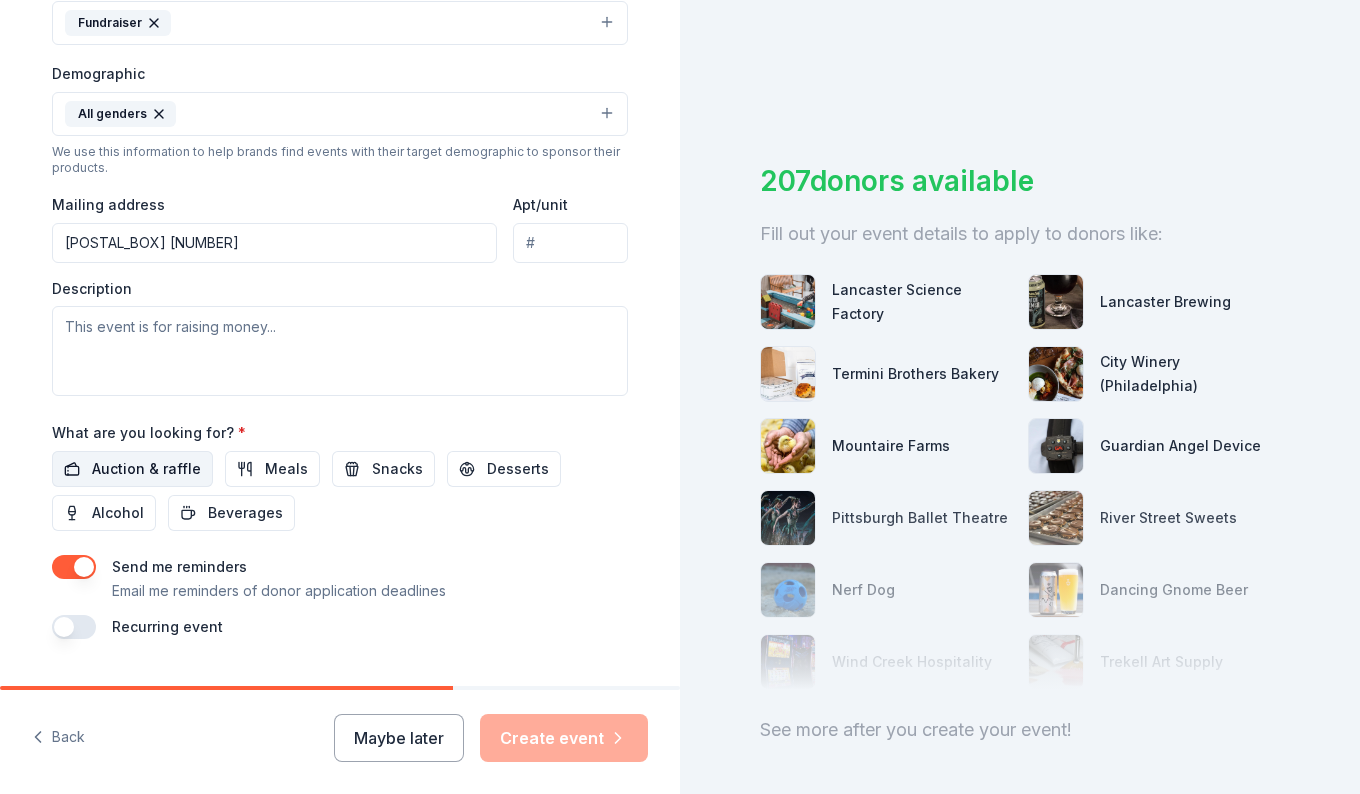 click on "Auction & raffle" at bounding box center [146, 469] 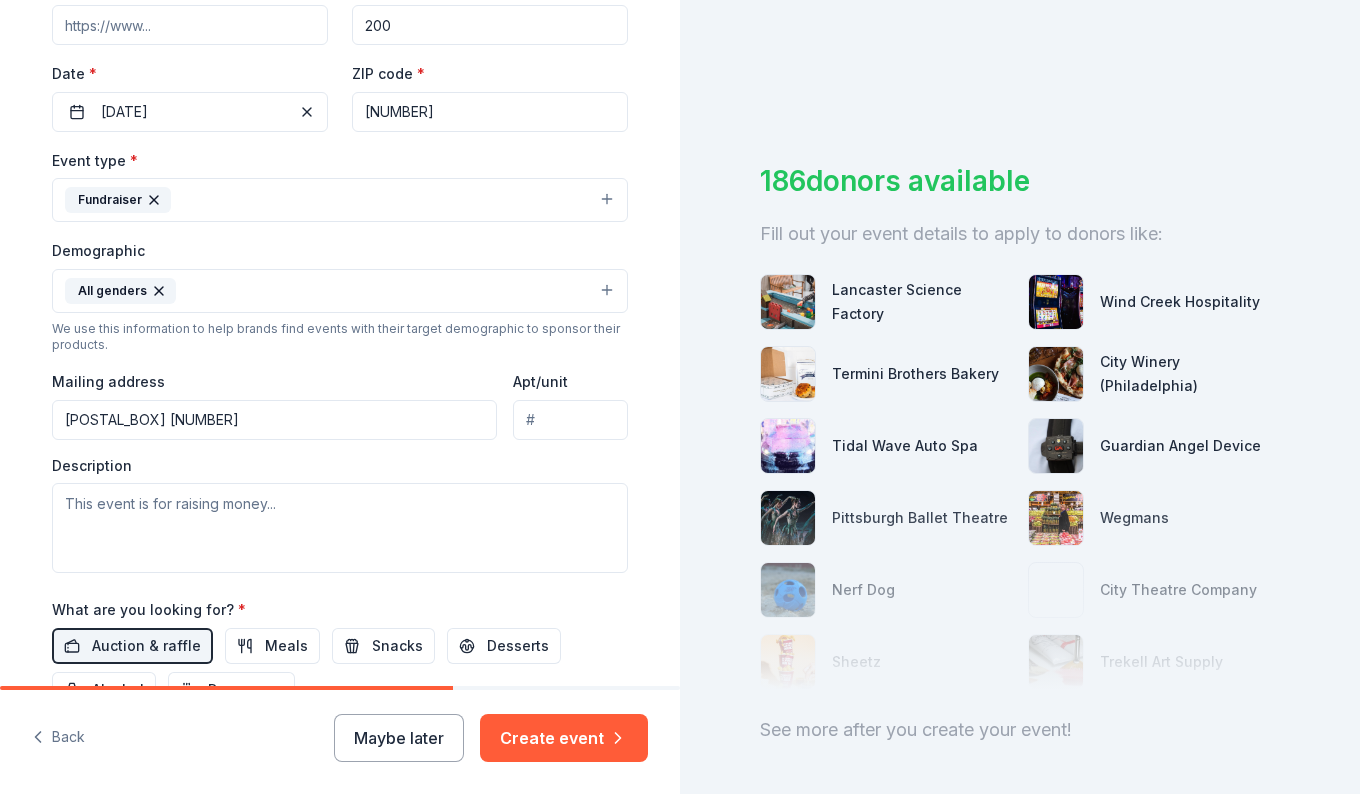 scroll, scrollTop: 400, scrollLeft: 0, axis: vertical 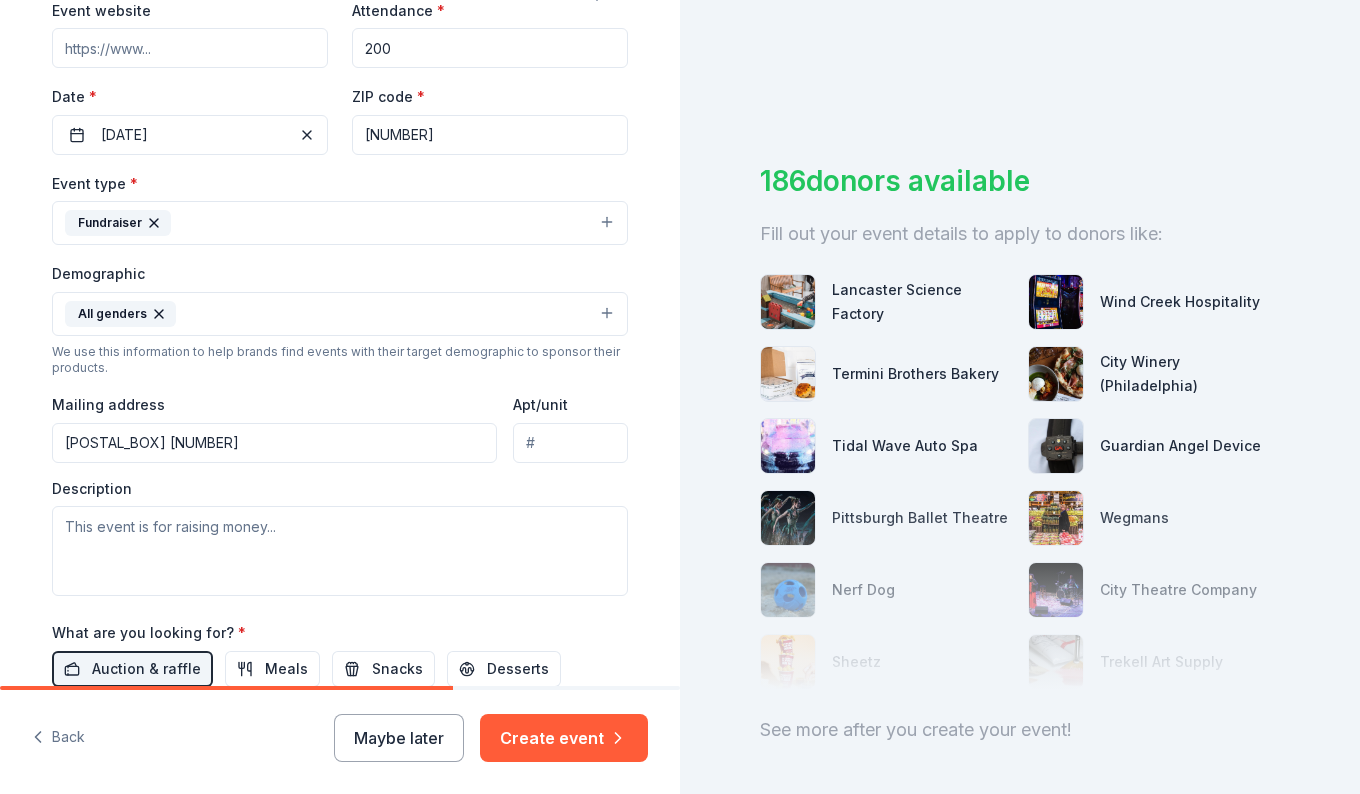 click on "Apt/unit" at bounding box center [570, 443] 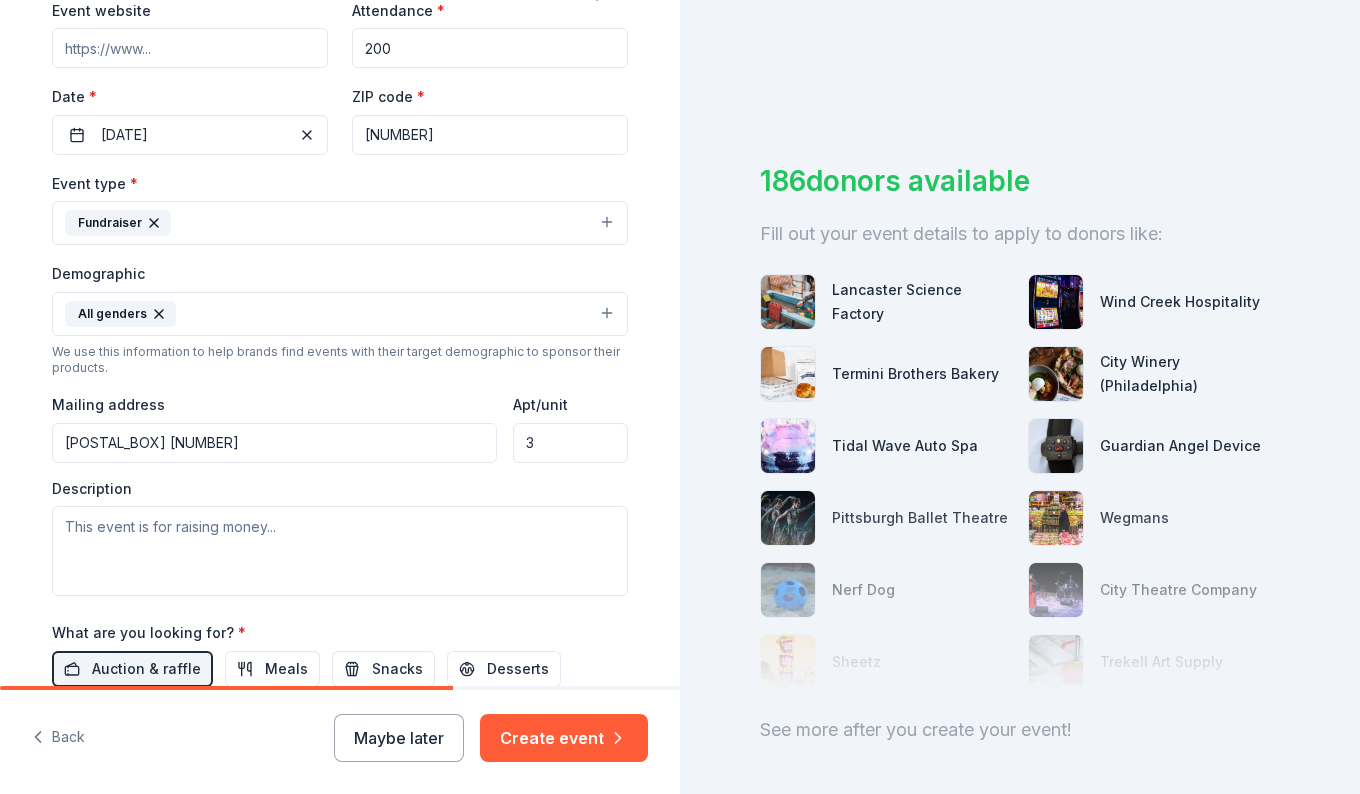 type 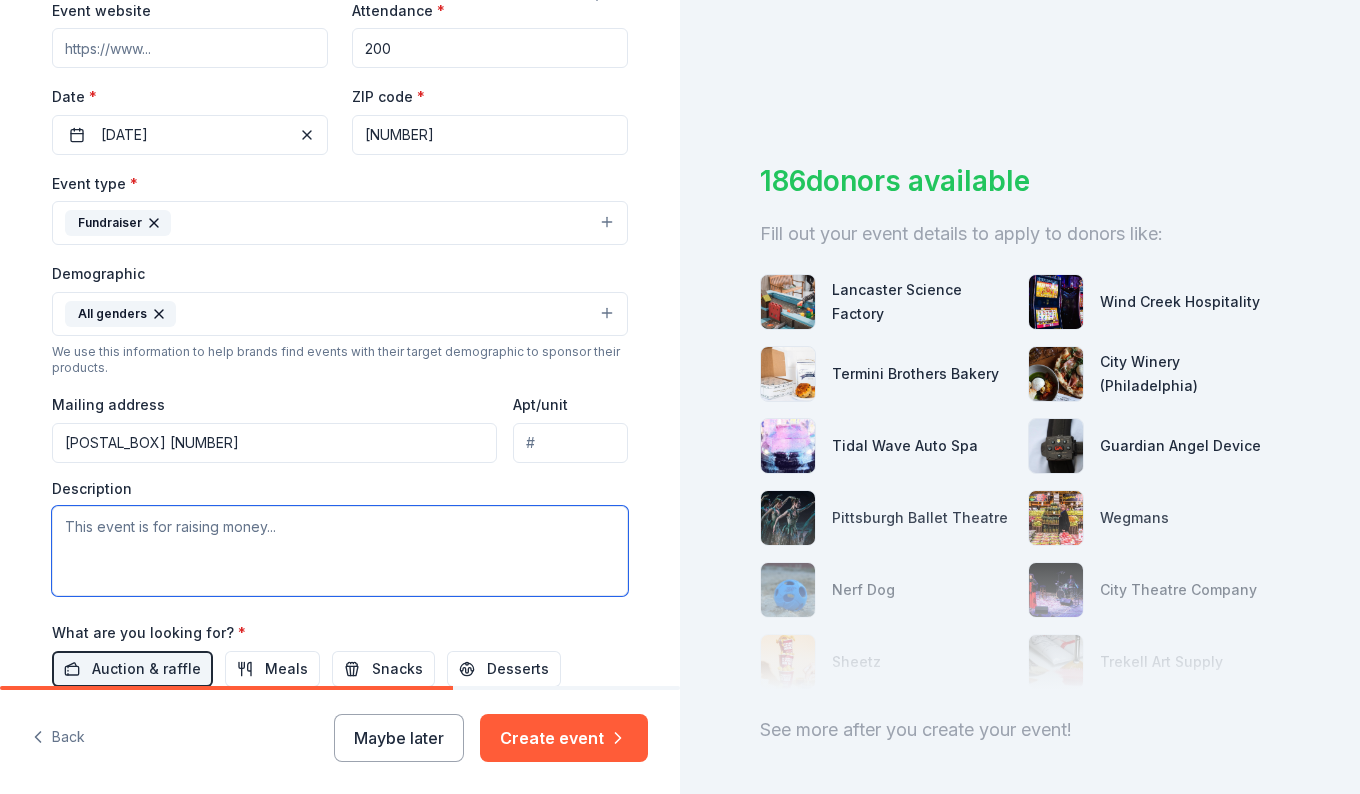 click at bounding box center [340, 551] 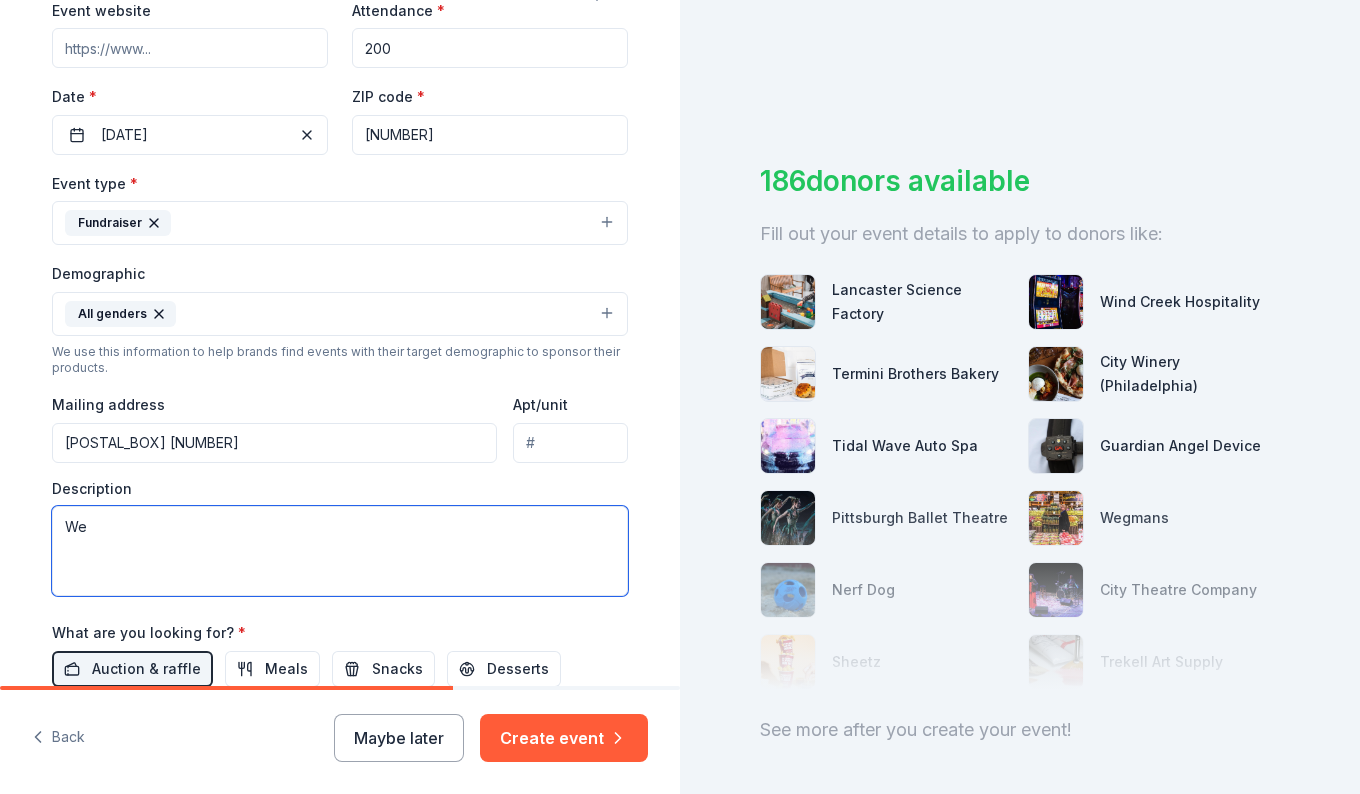 type on "W" 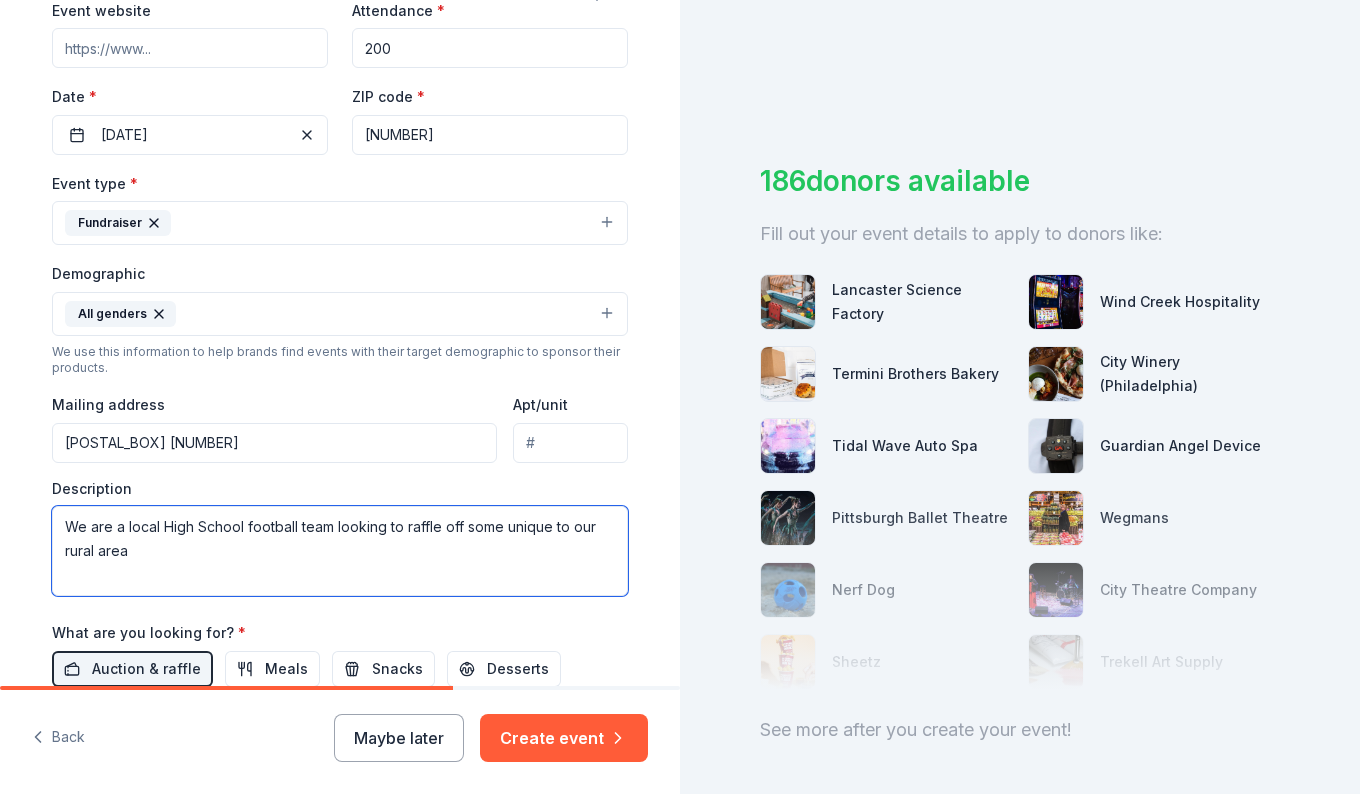 click on "We are a local High School football team looking to raffle off some unique to our rural area" at bounding box center [340, 551] 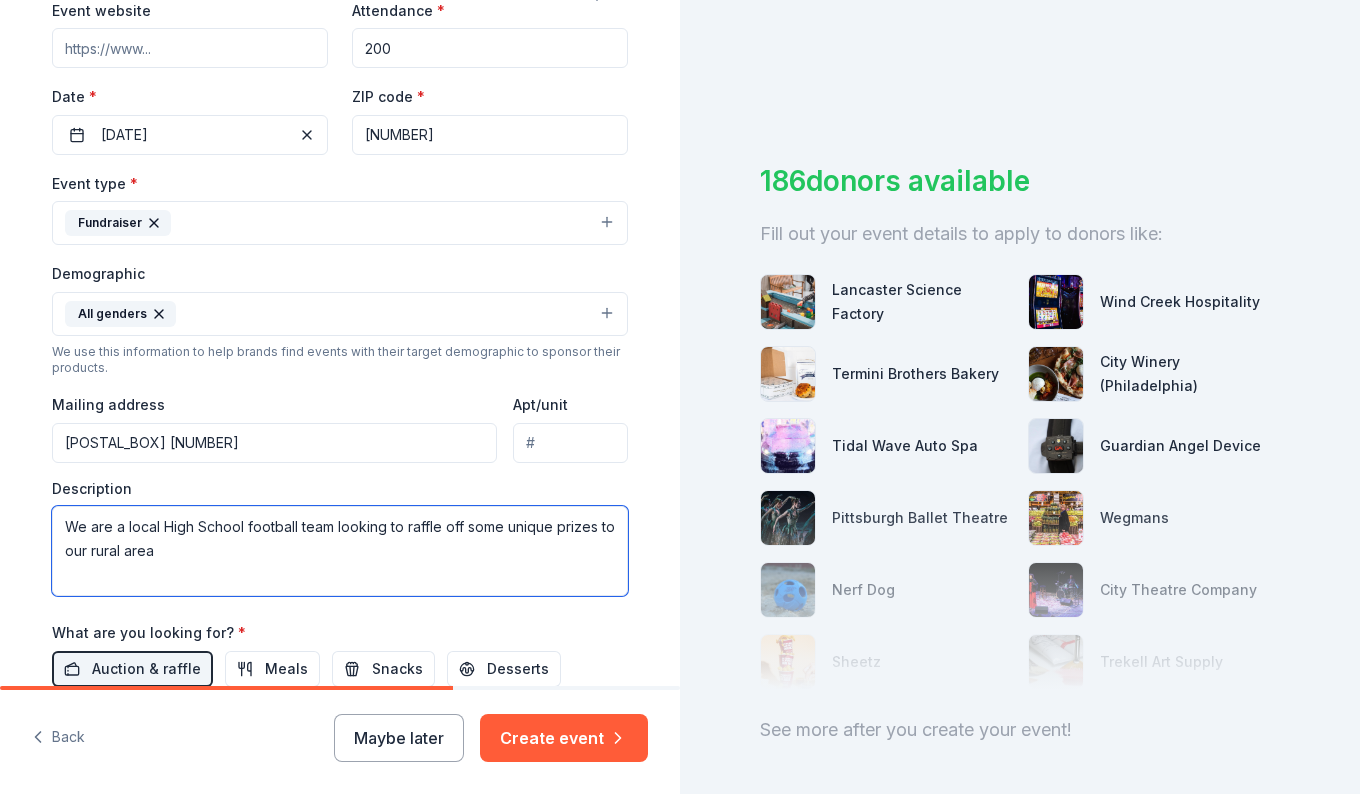 click on "We are a local High School football team looking to raffle off some unique prizes to our rural area" at bounding box center (340, 551) 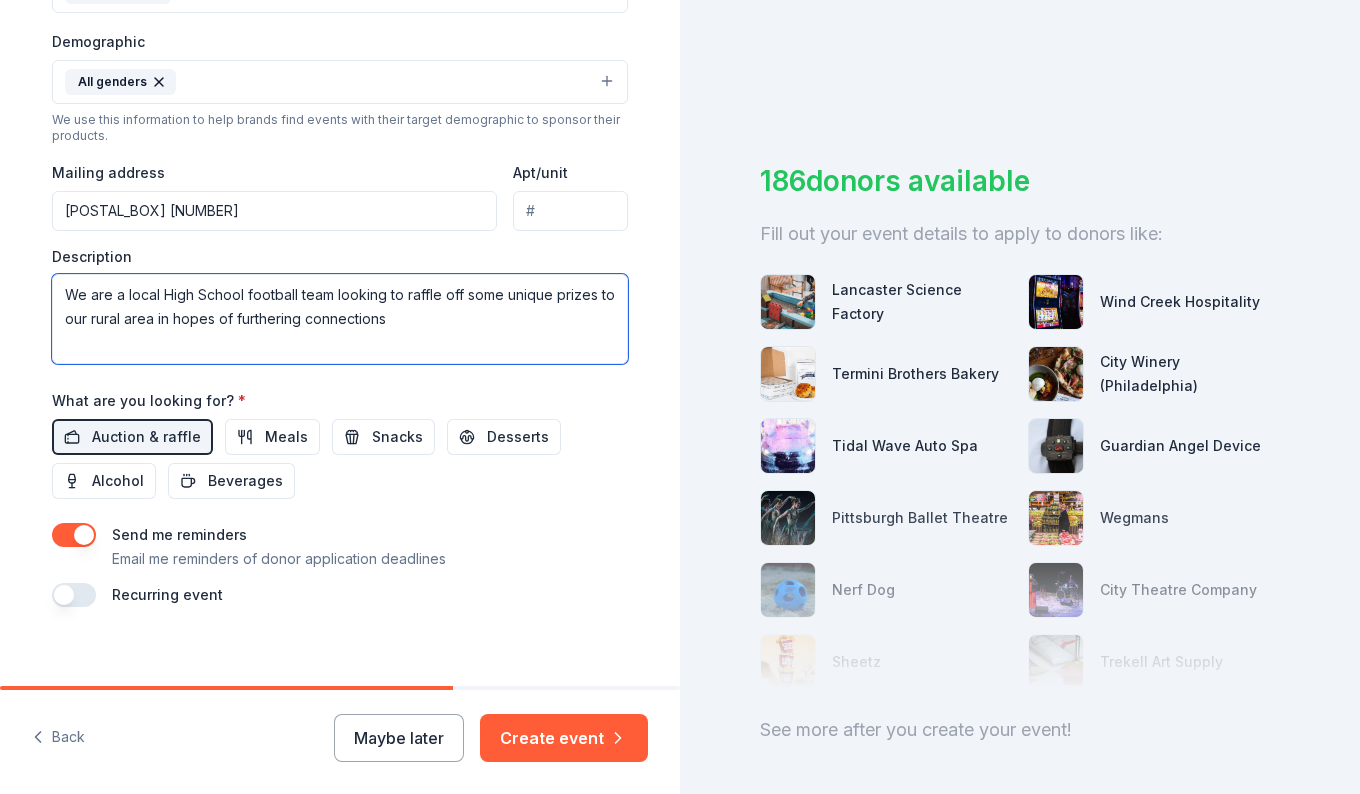 scroll, scrollTop: 649, scrollLeft: 0, axis: vertical 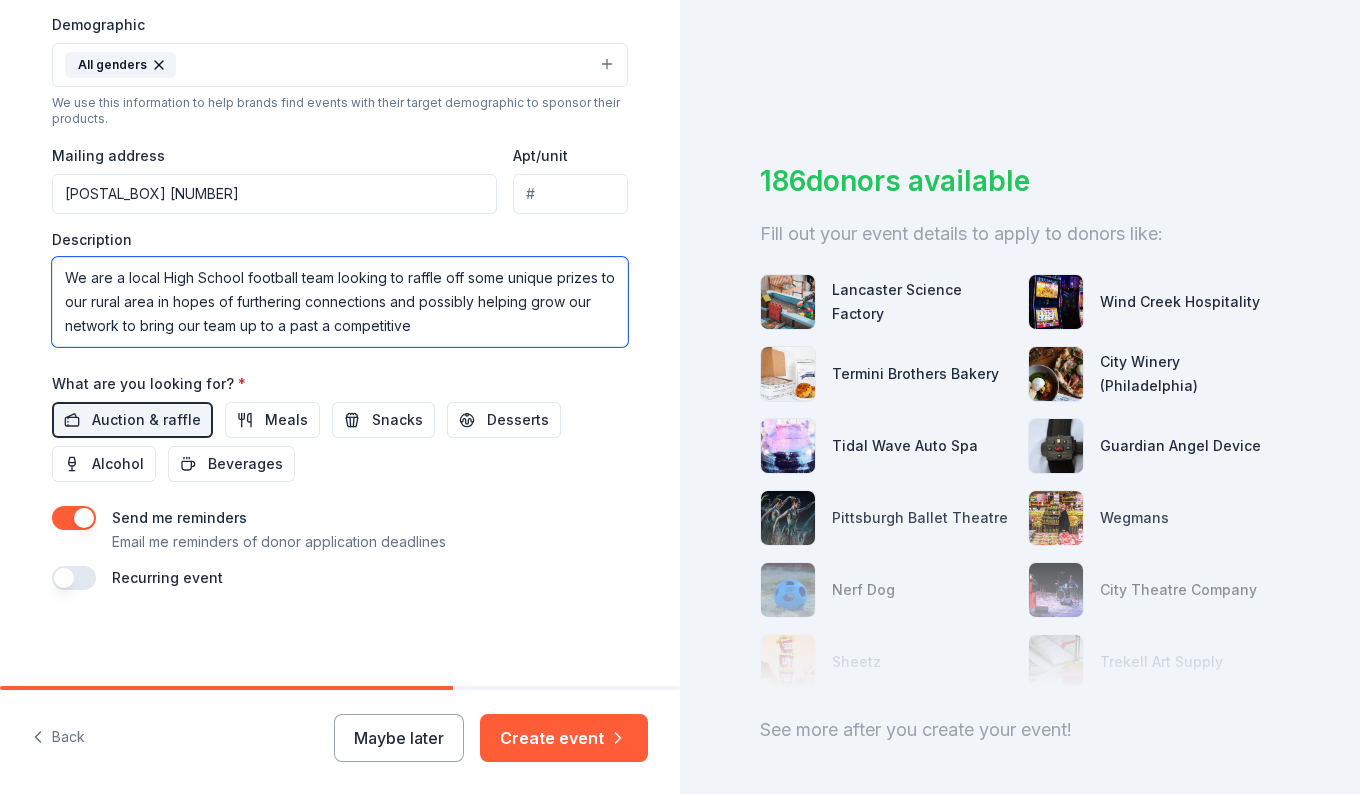 click on "We are a local High School football team looking to raffle off some unique prizes to our rural area in hopes of furthering connections and possibly helping grow our network to bring our team up to a past a competitive" at bounding box center (340, 302) 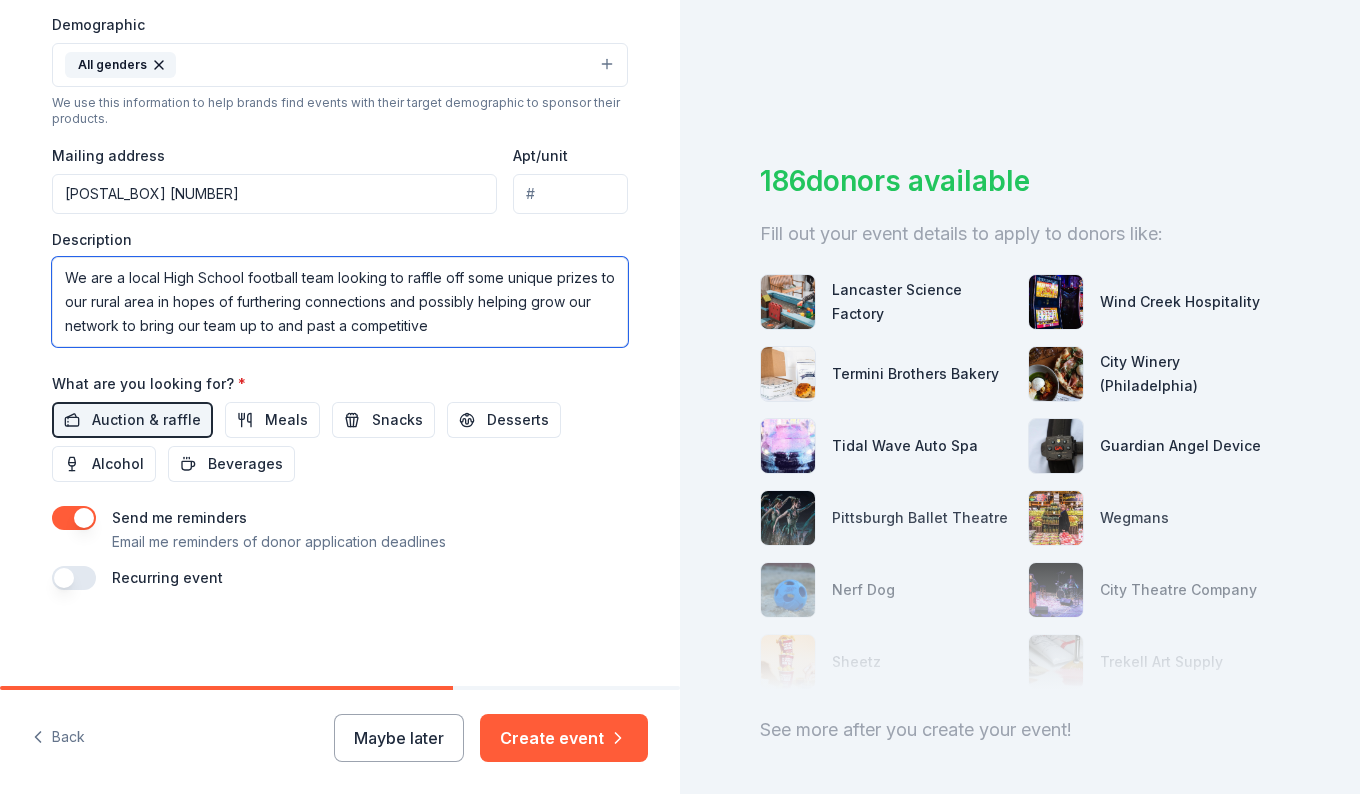 click on "We are a local High School football team looking to raffle off some unique prizes to our rural area in hopes of furthering connections and possibly helping grow our network to bring our team up to and past a competitive" at bounding box center [340, 302] 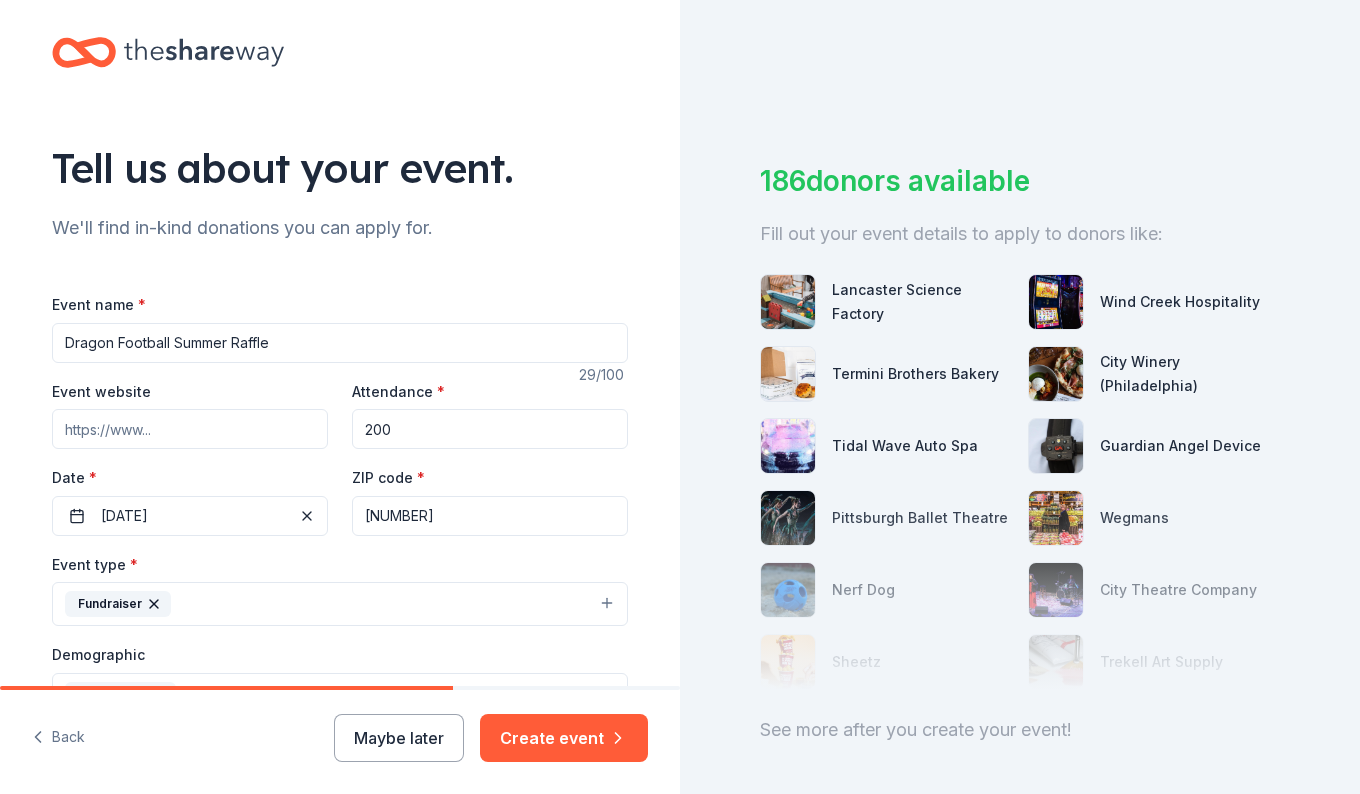 scroll, scrollTop: 0, scrollLeft: 0, axis: both 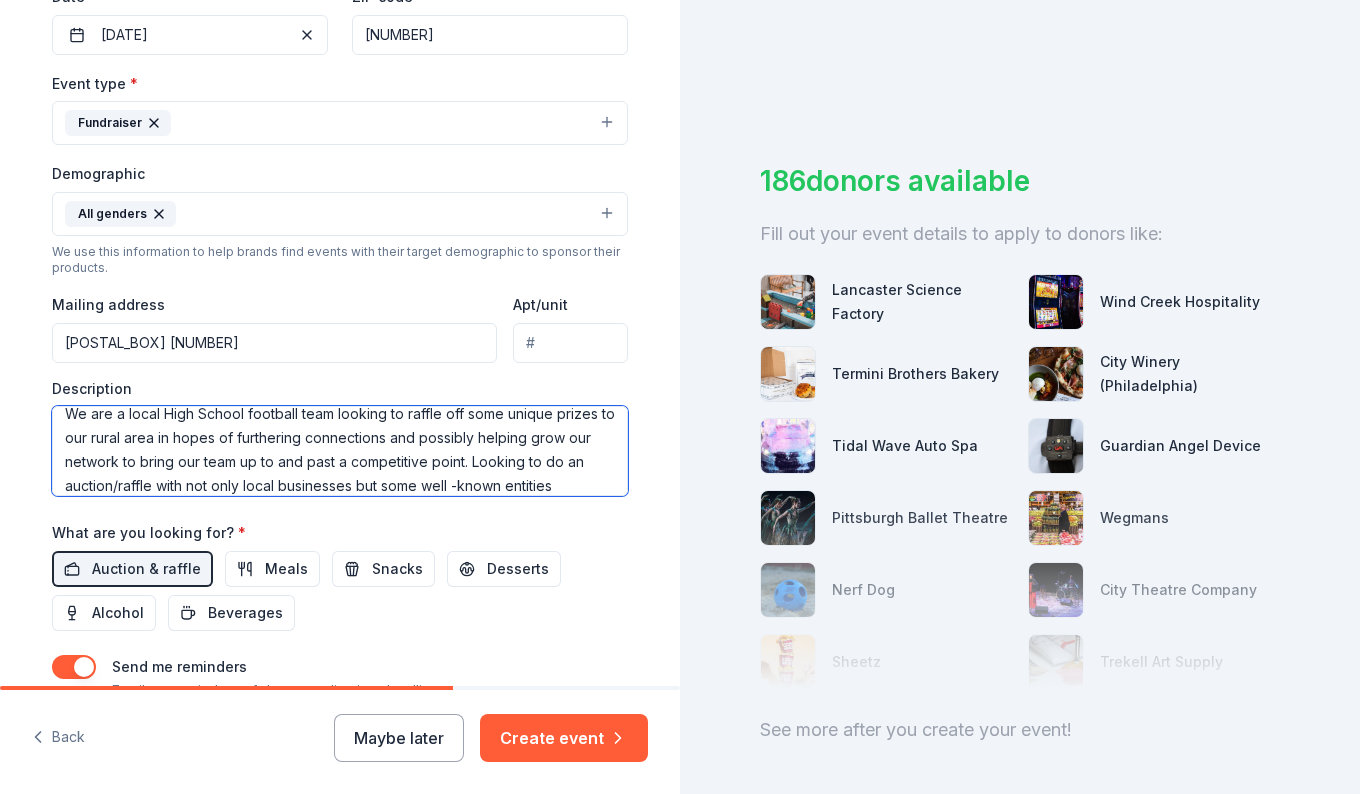 click on "We are a local High School football team looking to raffle off some unique prizes to our rural area in hopes of furthering connections and possibly helping grow our network to bring our team up to and past a competitive point. Looking to do an auction/raffle with not only local businesses but some well -known entities" at bounding box center [340, 451] 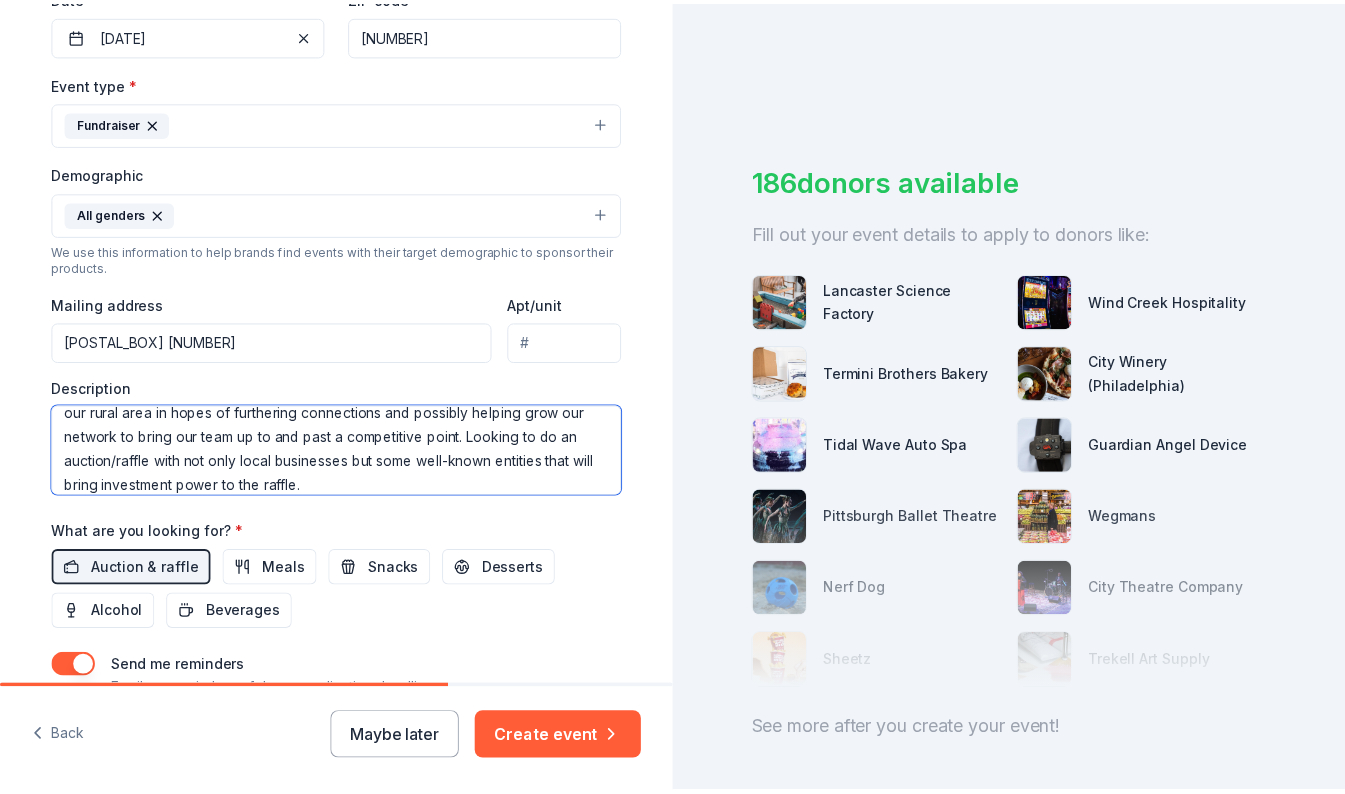 scroll, scrollTop: 48, scrollLeft: 0, axis: vertical 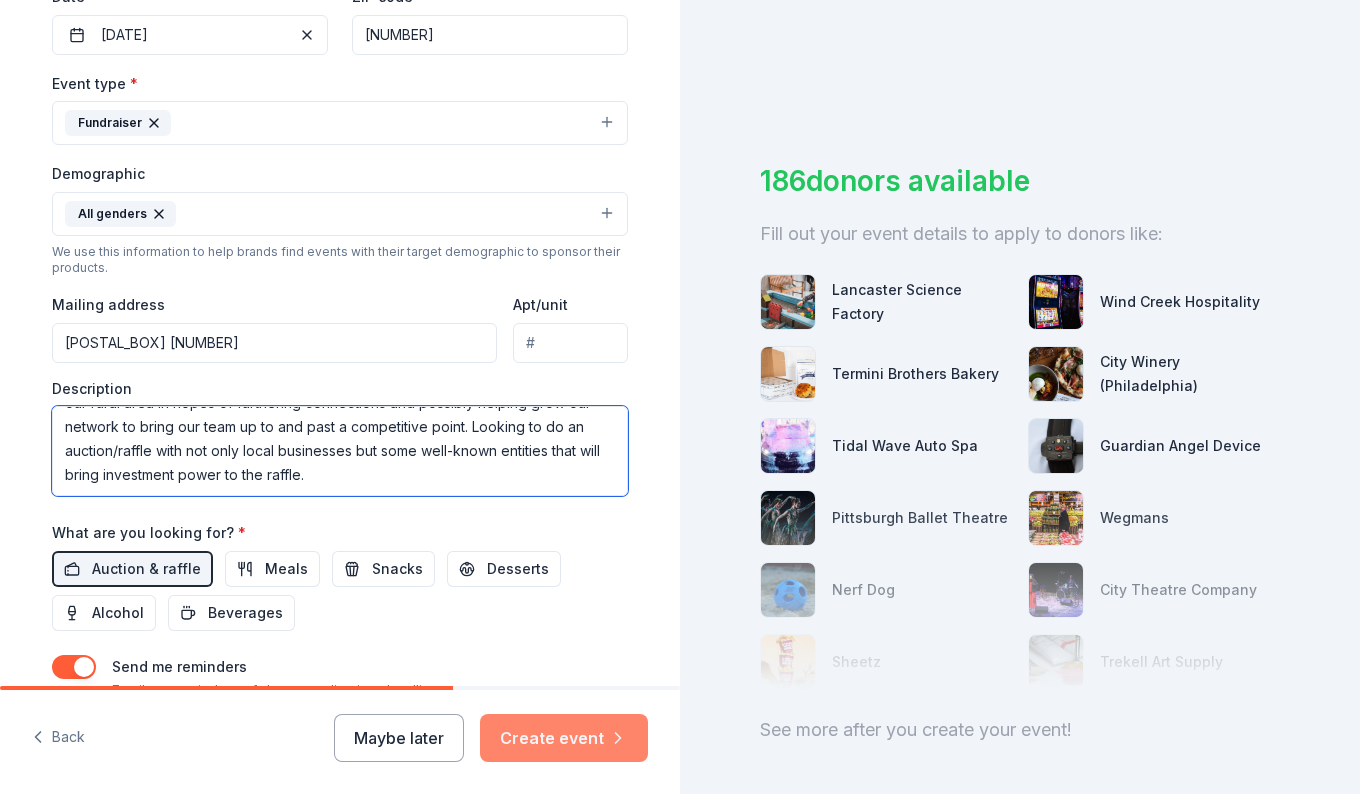 type on "We are a local High School football team looking to raffle off some unique prizes to our rural area in hopes of furthering connections and possibly helping grow our network to bring our team up to and past a competitive point. Looking to do an auction/raffle with not only local businesses but some well-known entities that will bring investment power to the raffle." 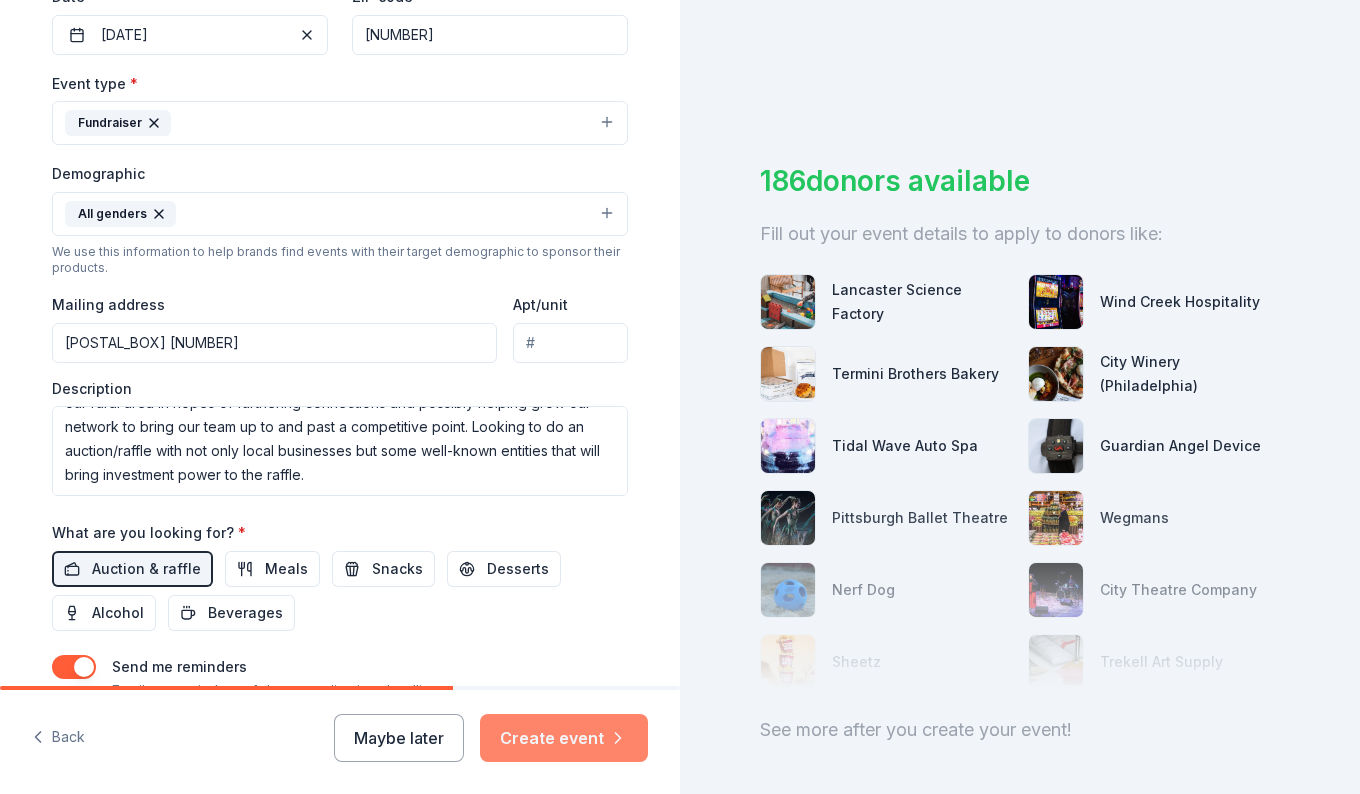 click on "Create event" at bounding box center [564, 738] 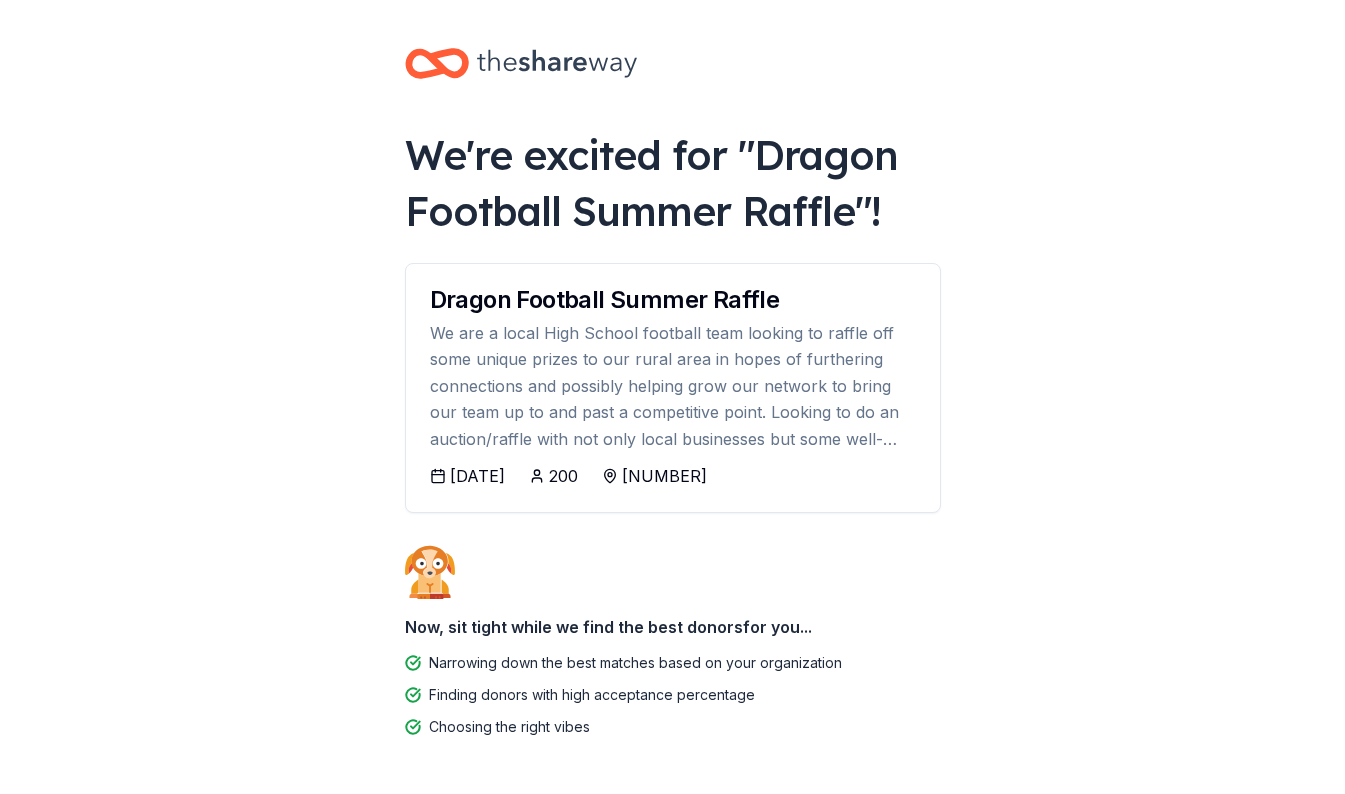 scroll, scrollTop: 77, scrollLeft: 0, axis: vertical 